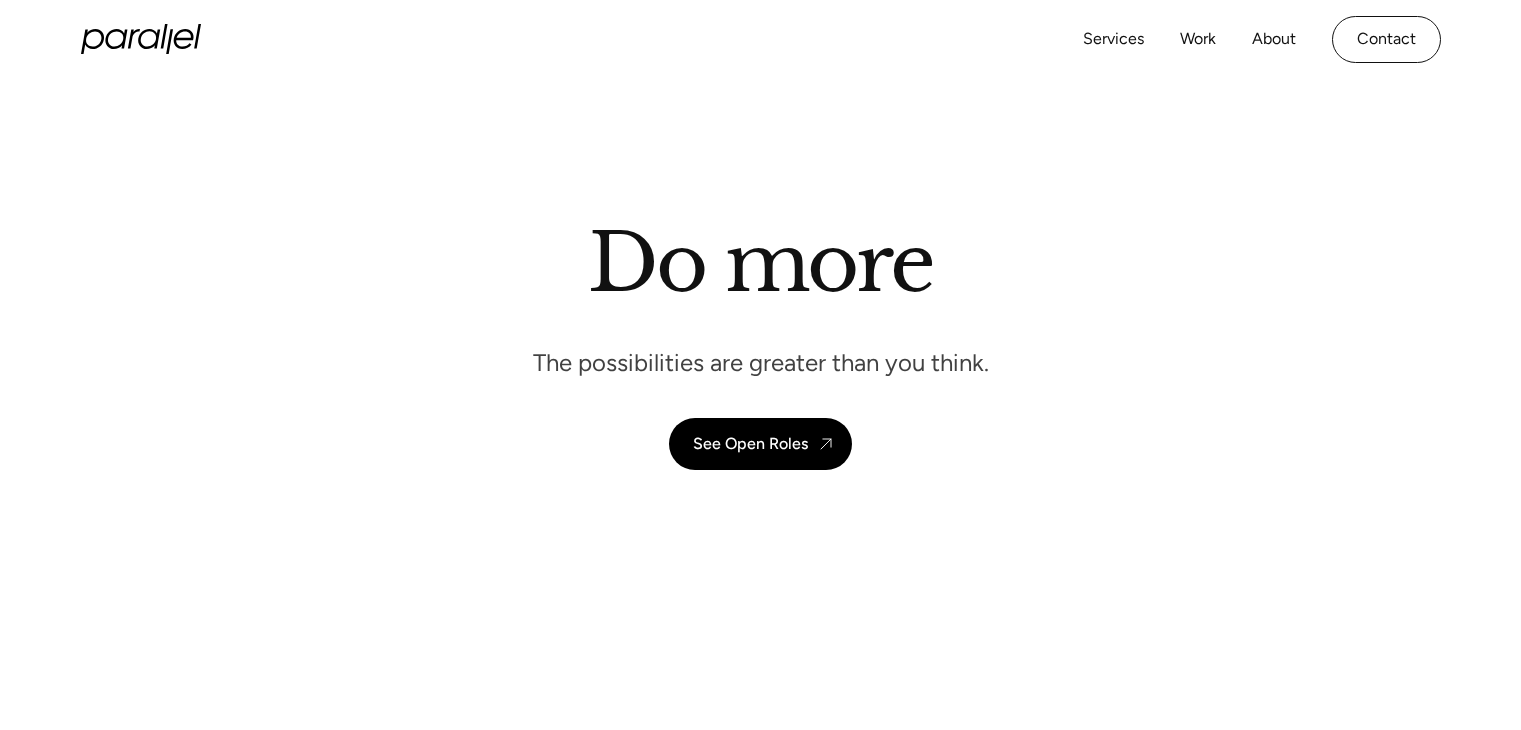 scroll, scrollTop: 0, scrollLeft: 0, axis: both 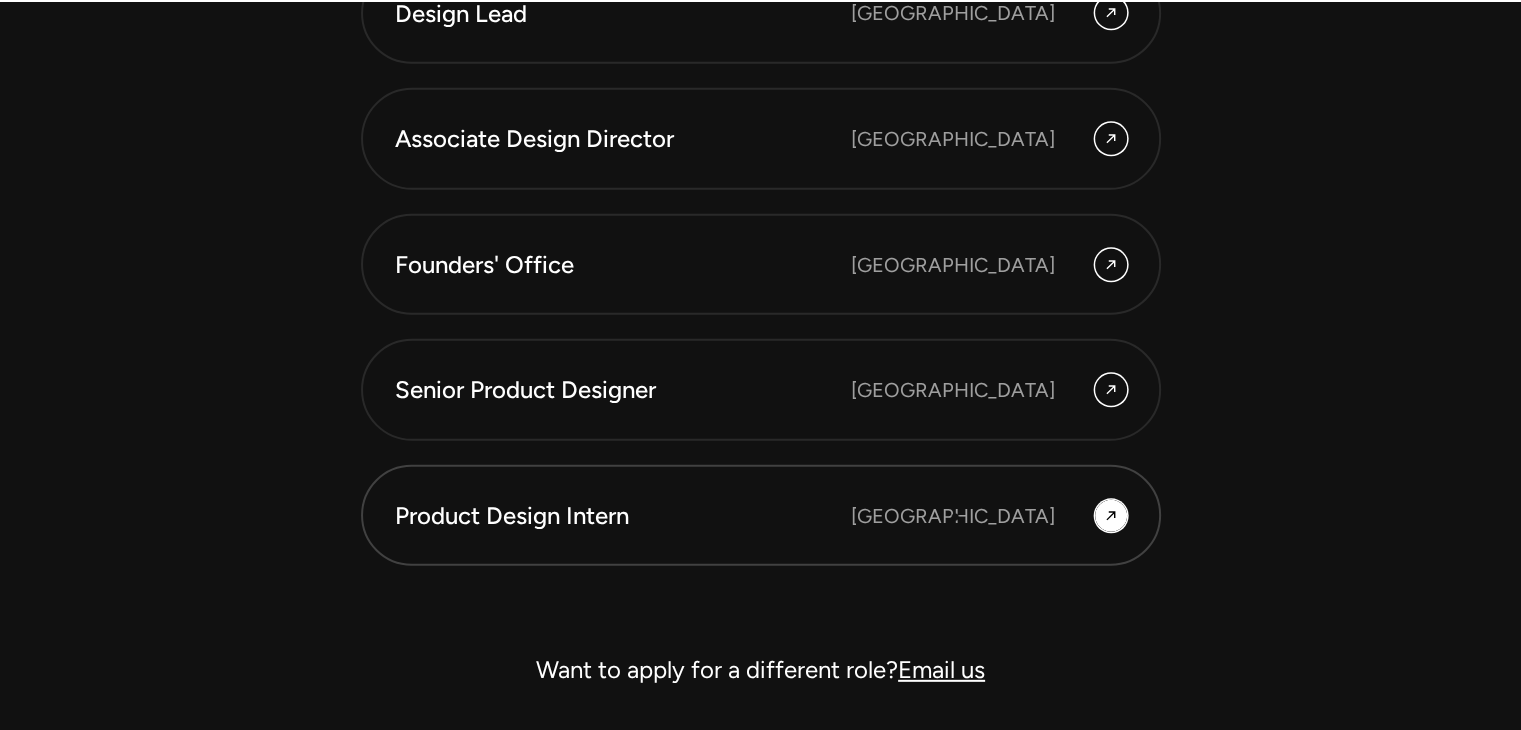 click on "Product Design Intern
[GEOGRAPHIC_DATA]" at bounding box center (761, 516) 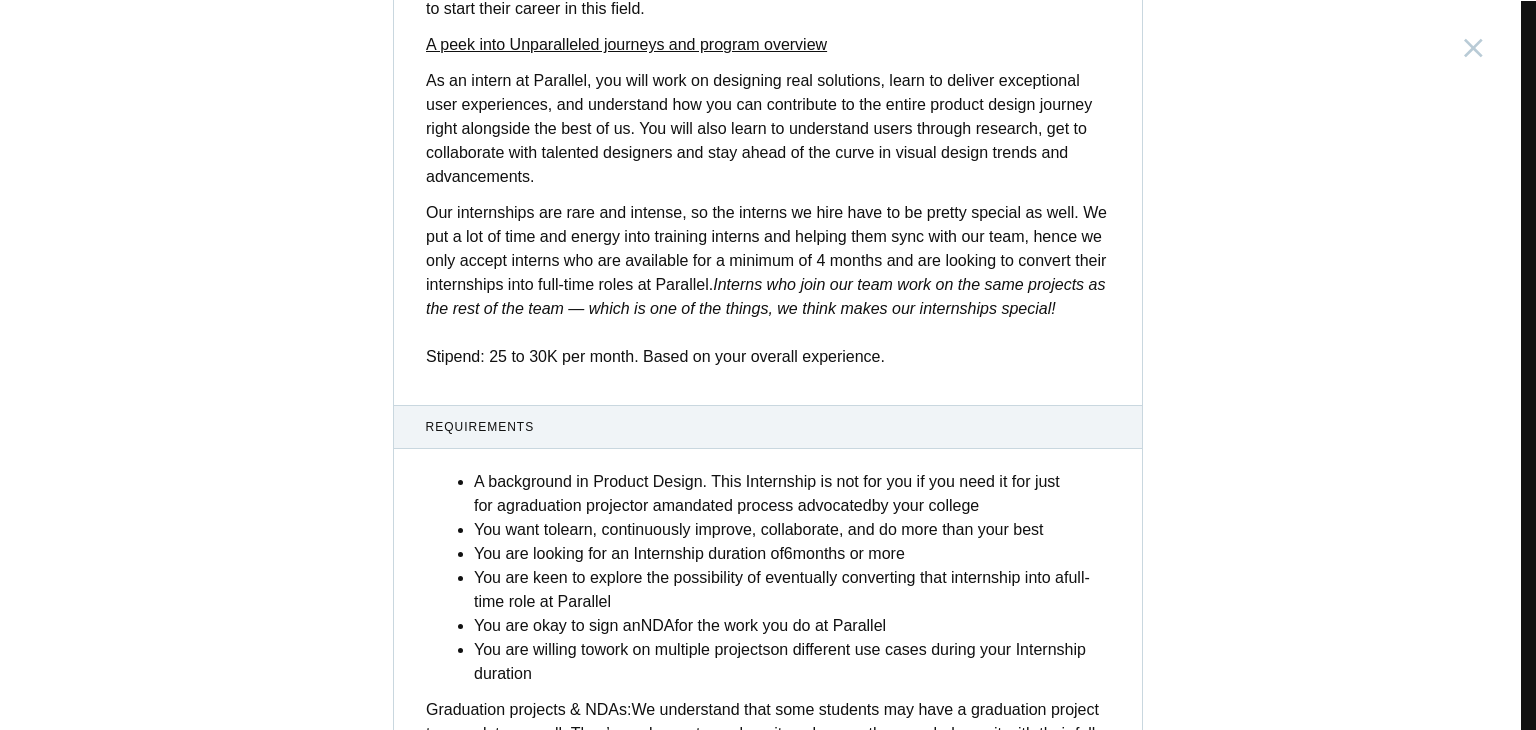 scroll, scrollTop: 784, scrollLeft: 0, axis: vertical 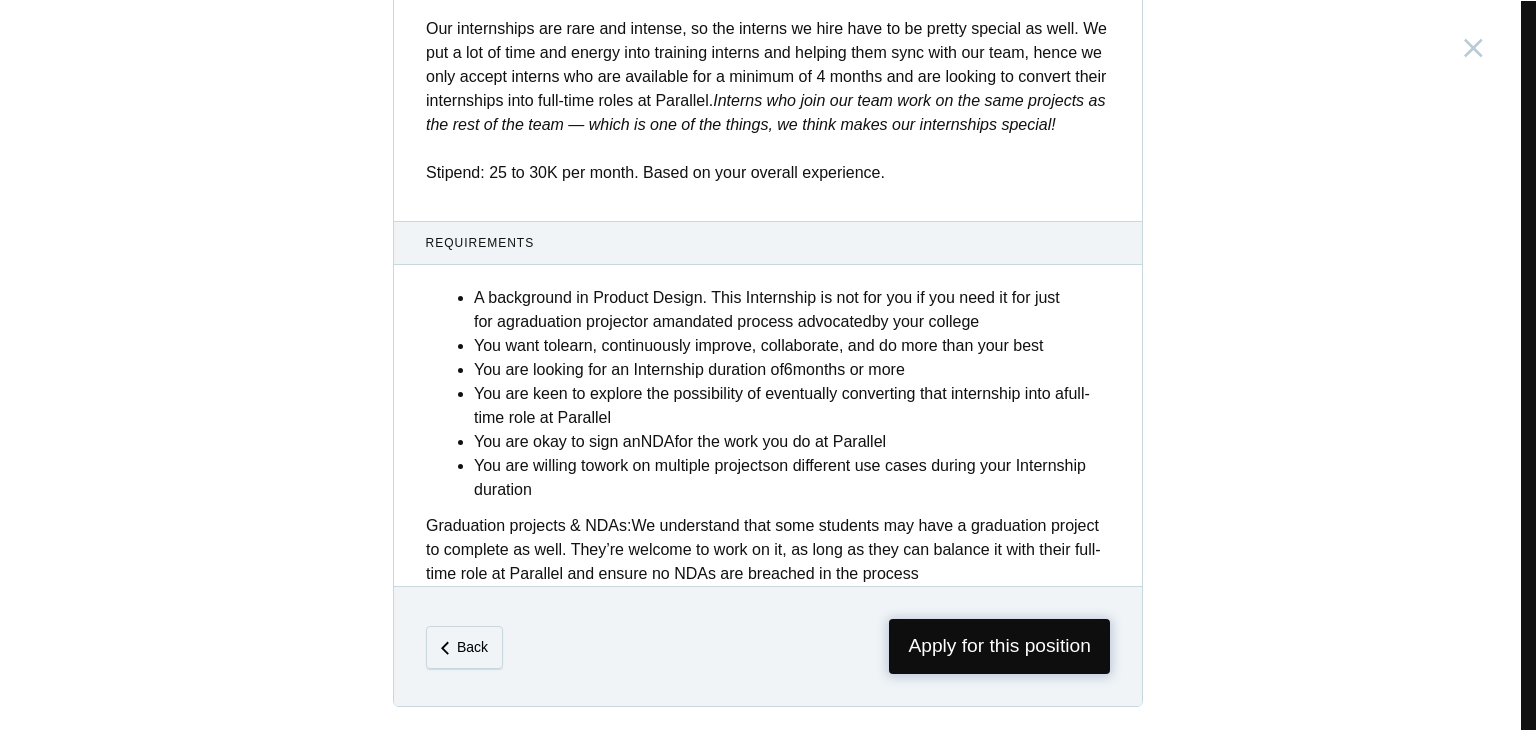 click on "Apply for this position" at bounding box center [999, 646] 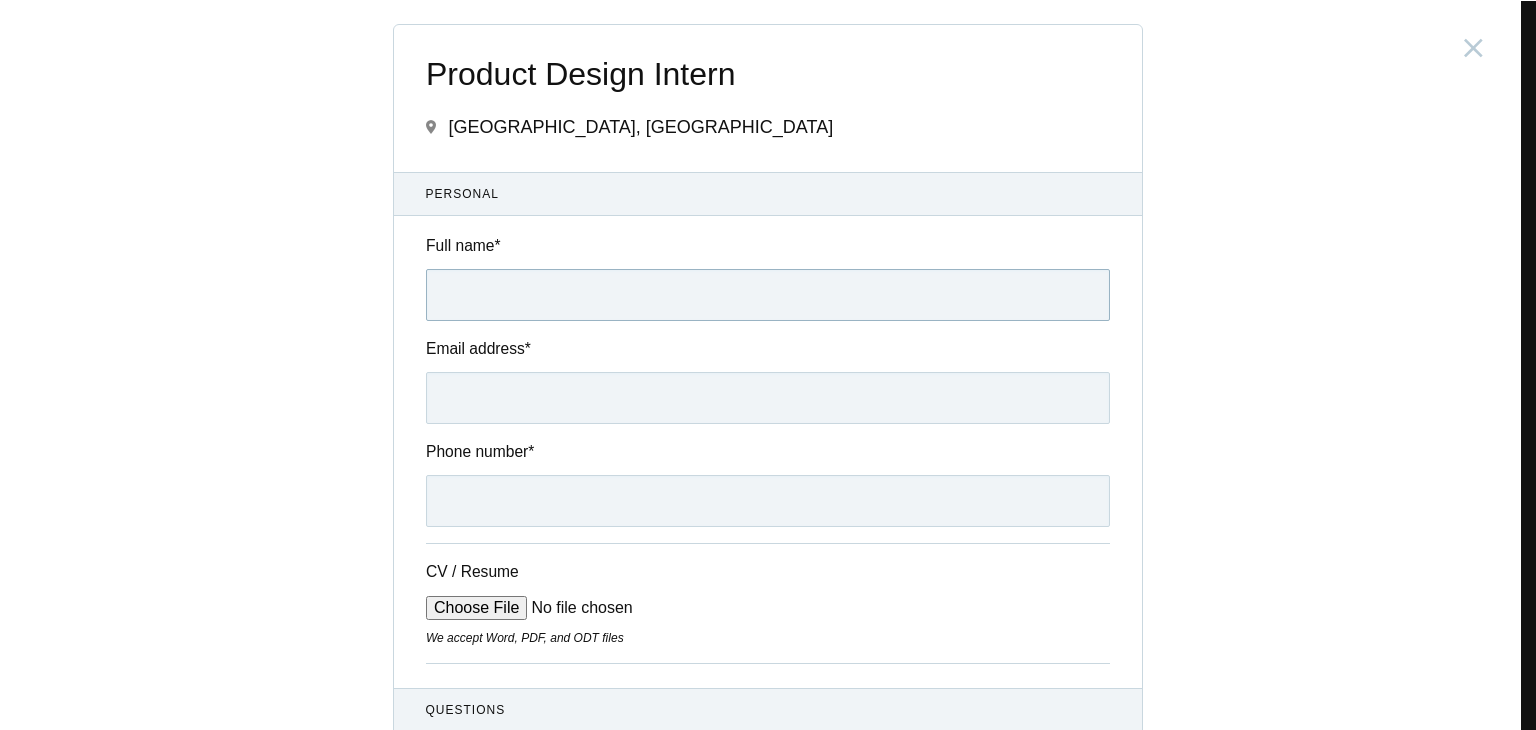 click on "Full name  *" at bounding box center (768, 295) 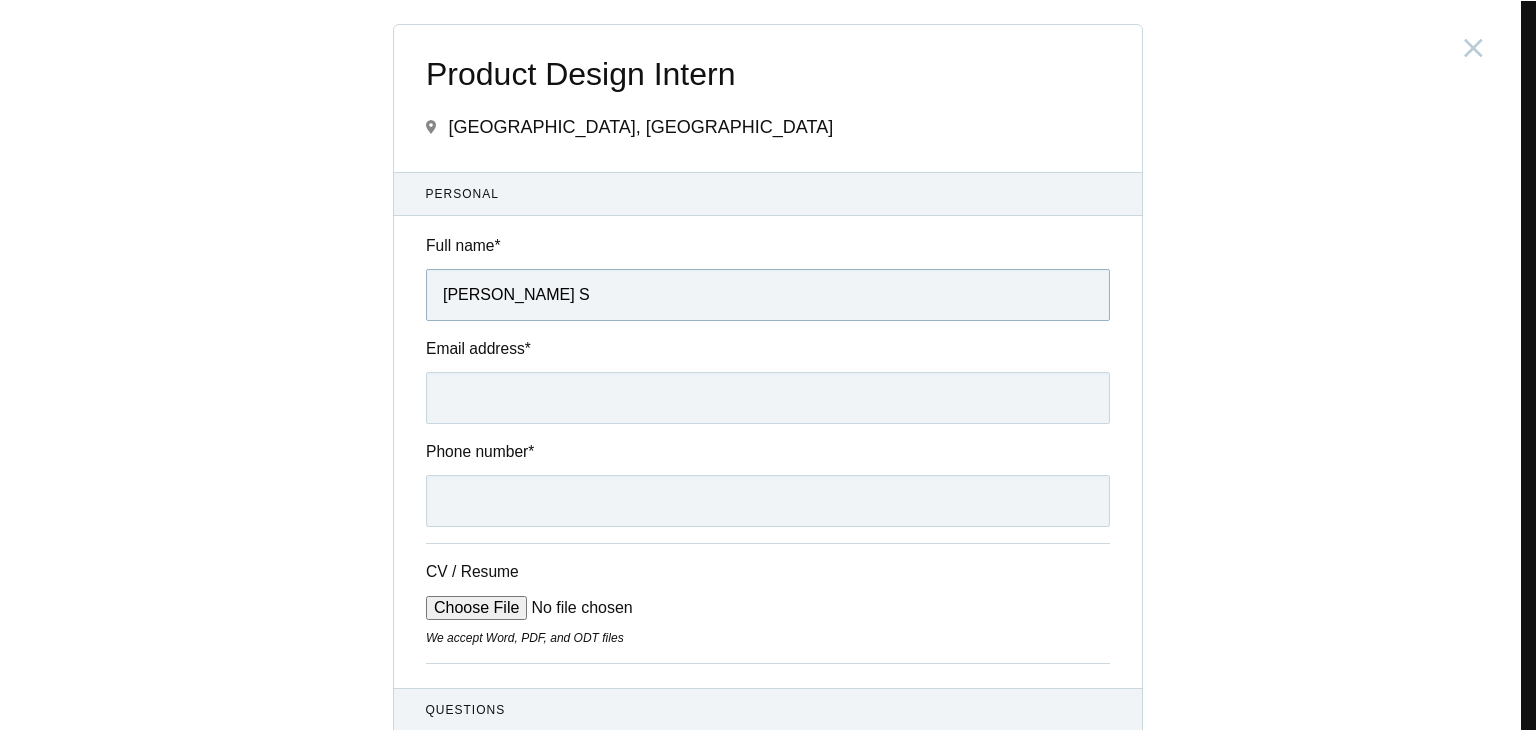 type on "[PERSON_NAME] S" 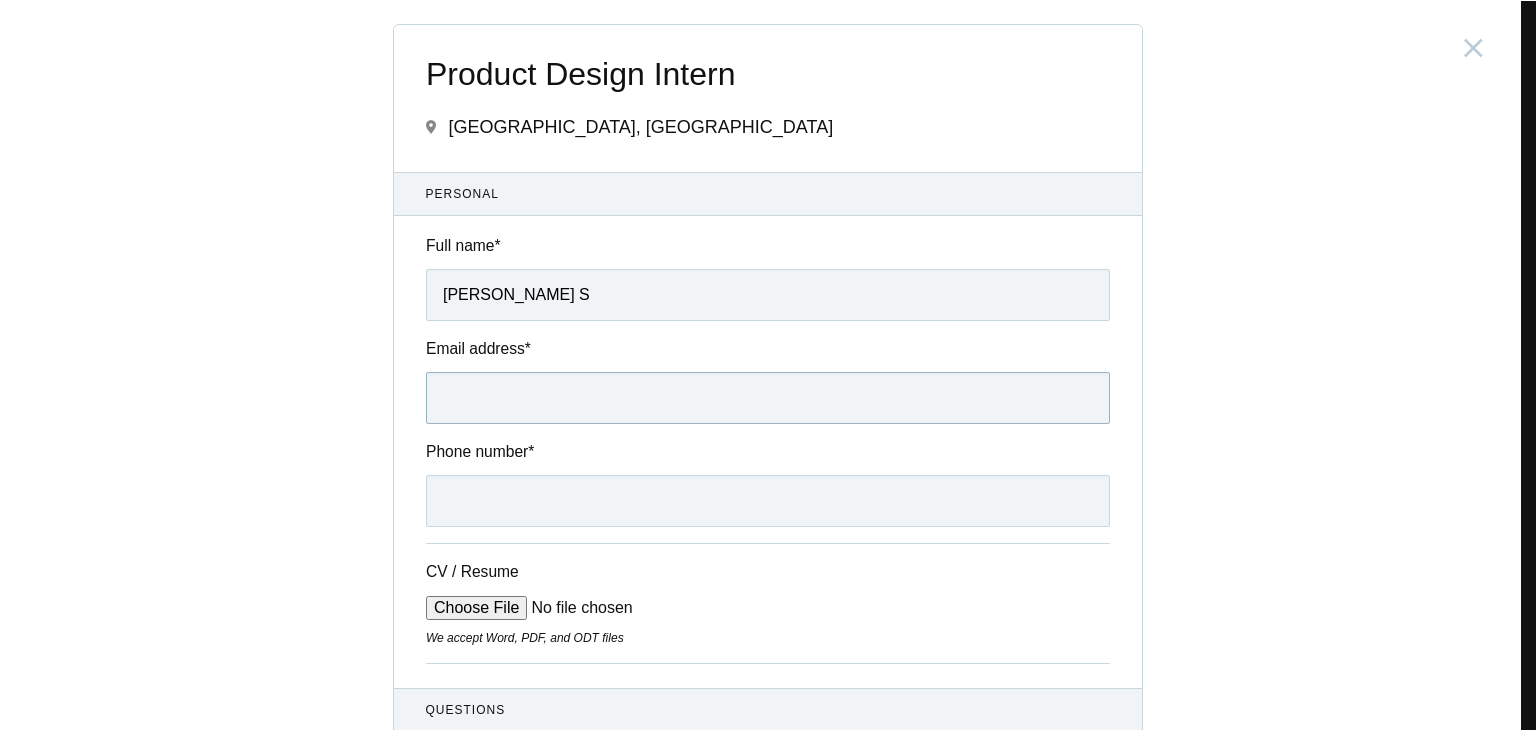 click on "Email address  *" at bounding box center (768, 398) 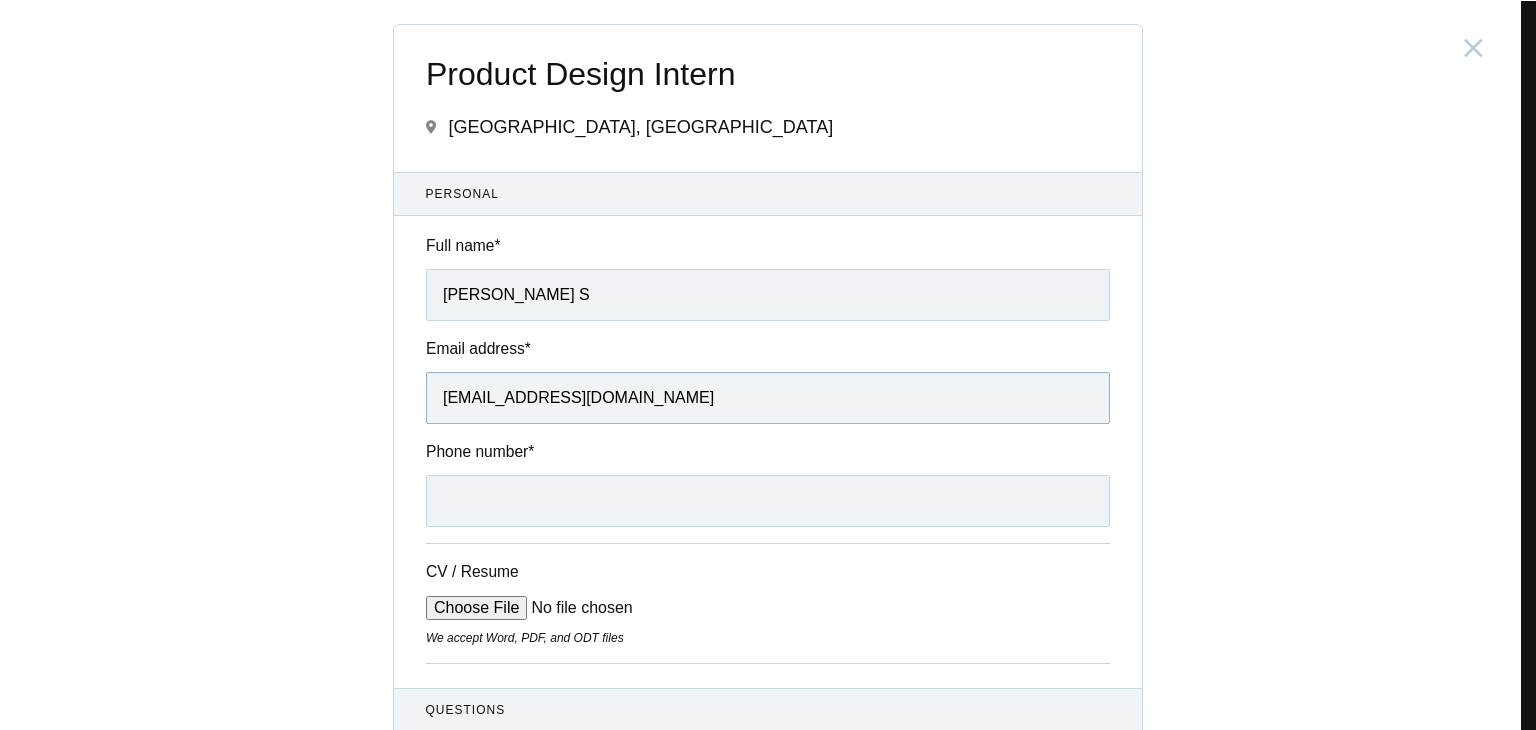 scroll, scrollTop: 200, scrollLeft: 0, axis: vertical 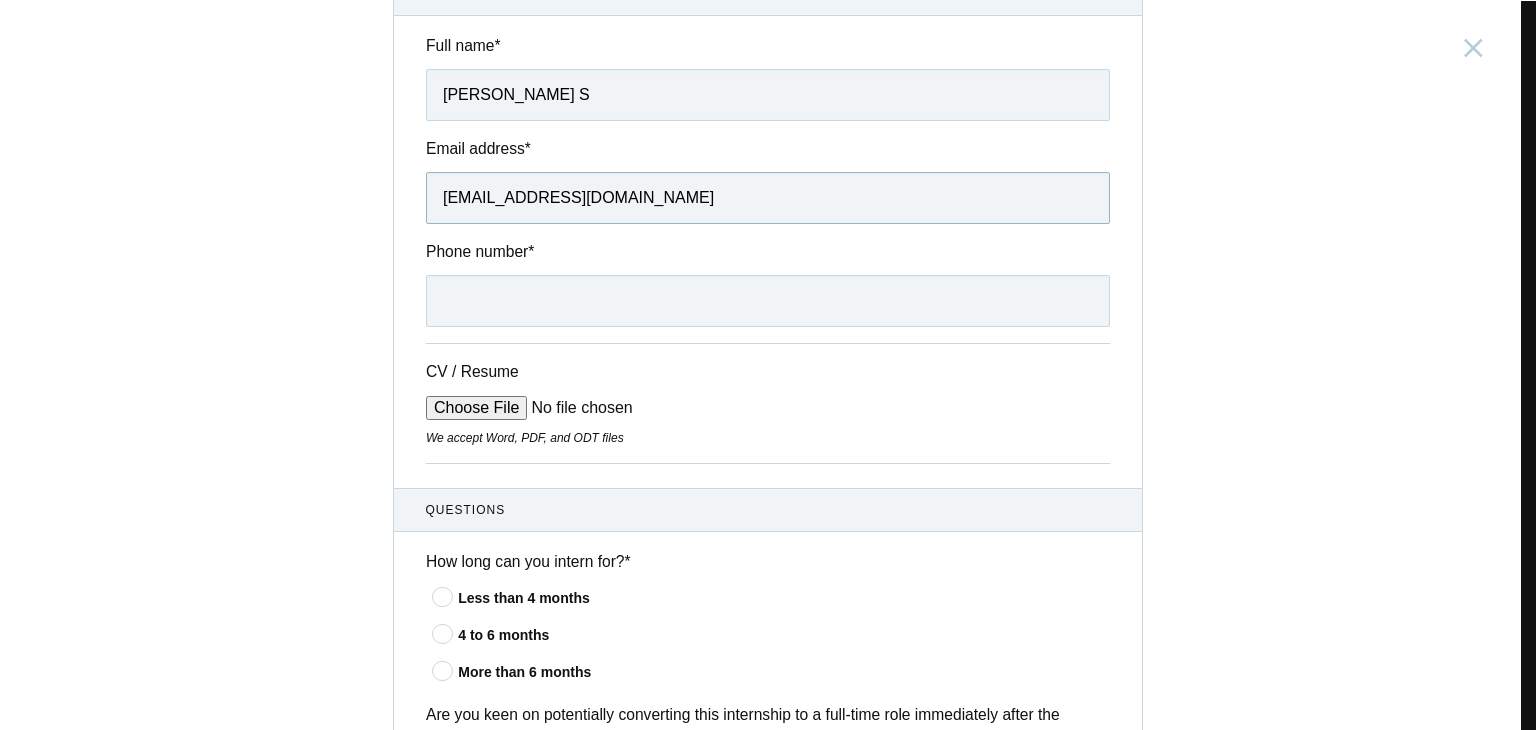 type on "[EMAIL_ADDRESS][DOMAIN_NAME]" 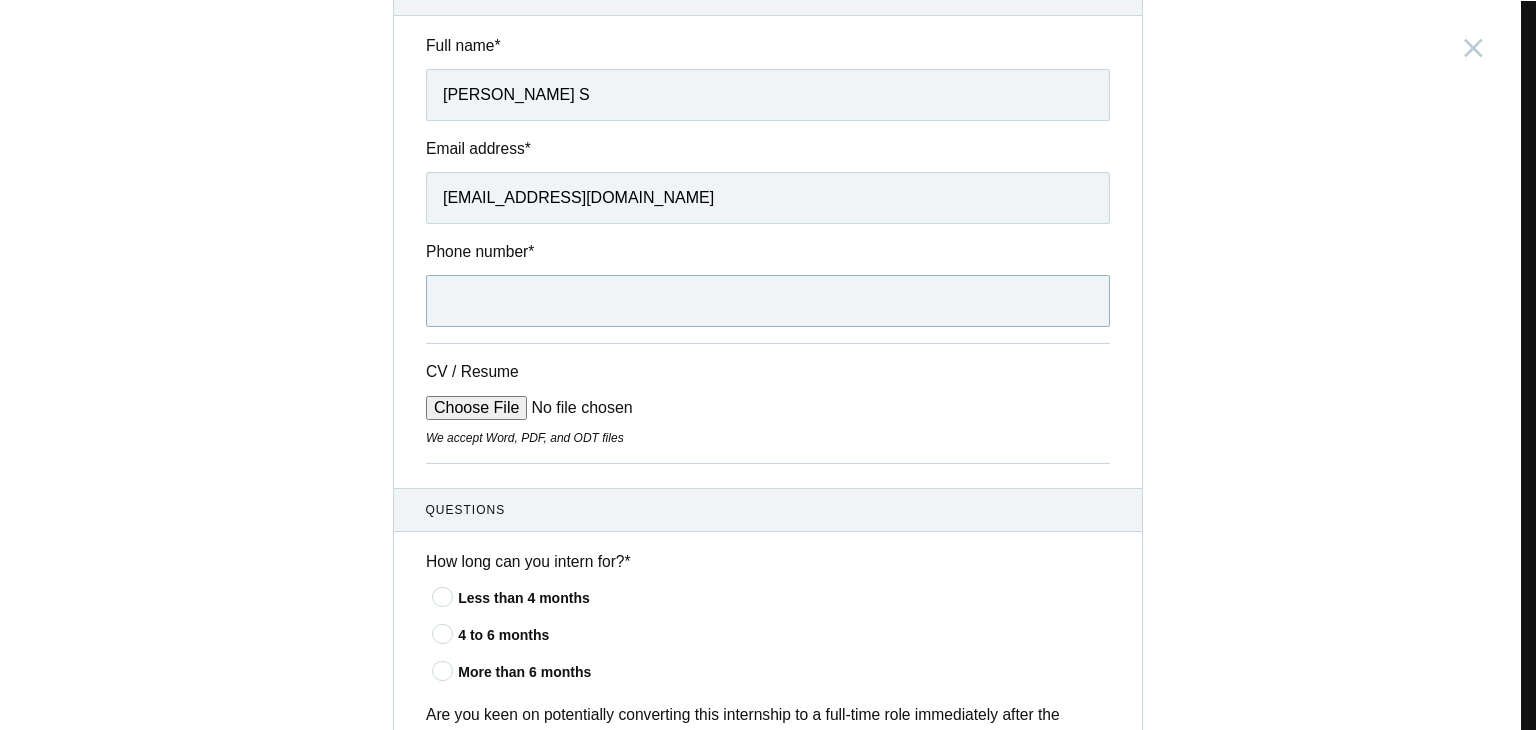 click on "Phone number  *" at bounding box center (768, 301) 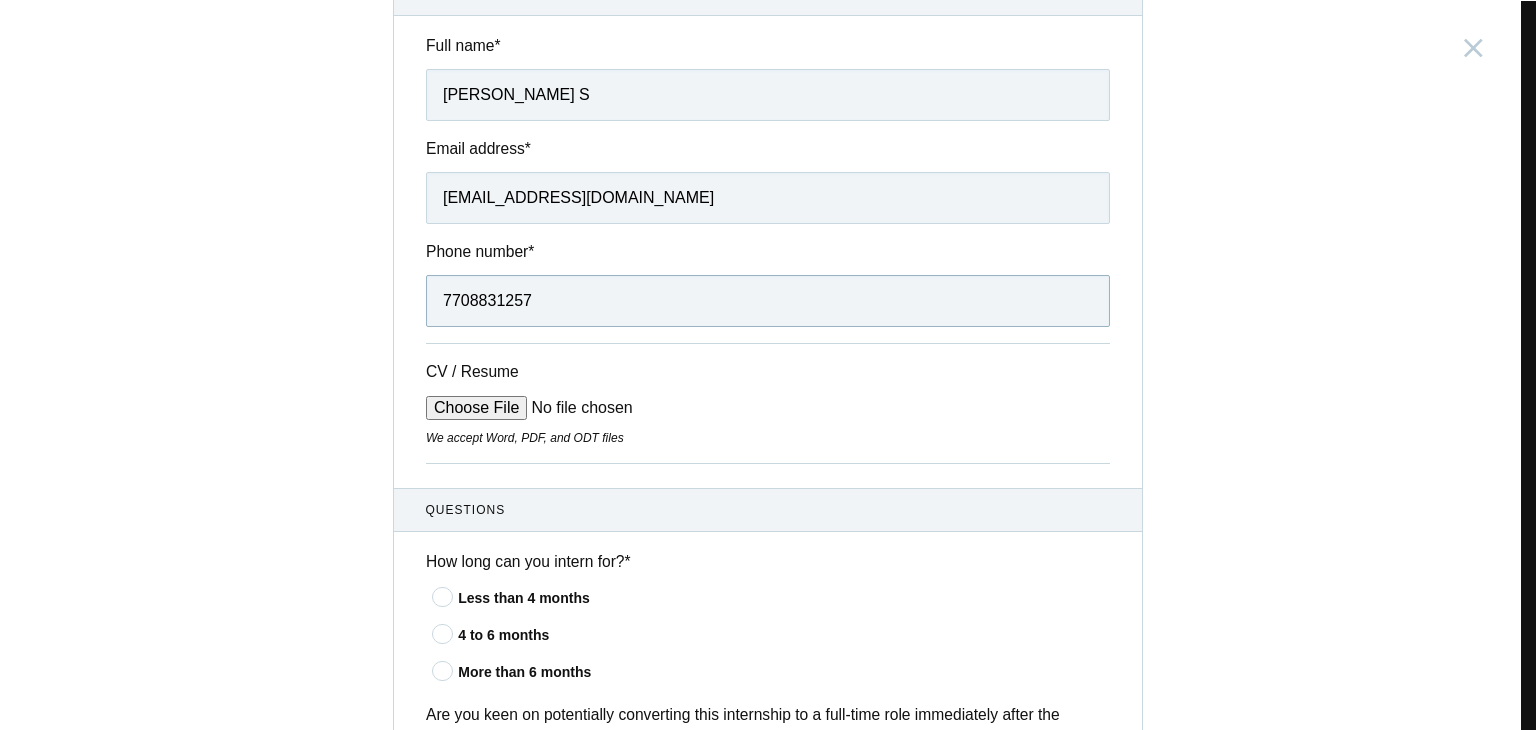 type on "7708831257" 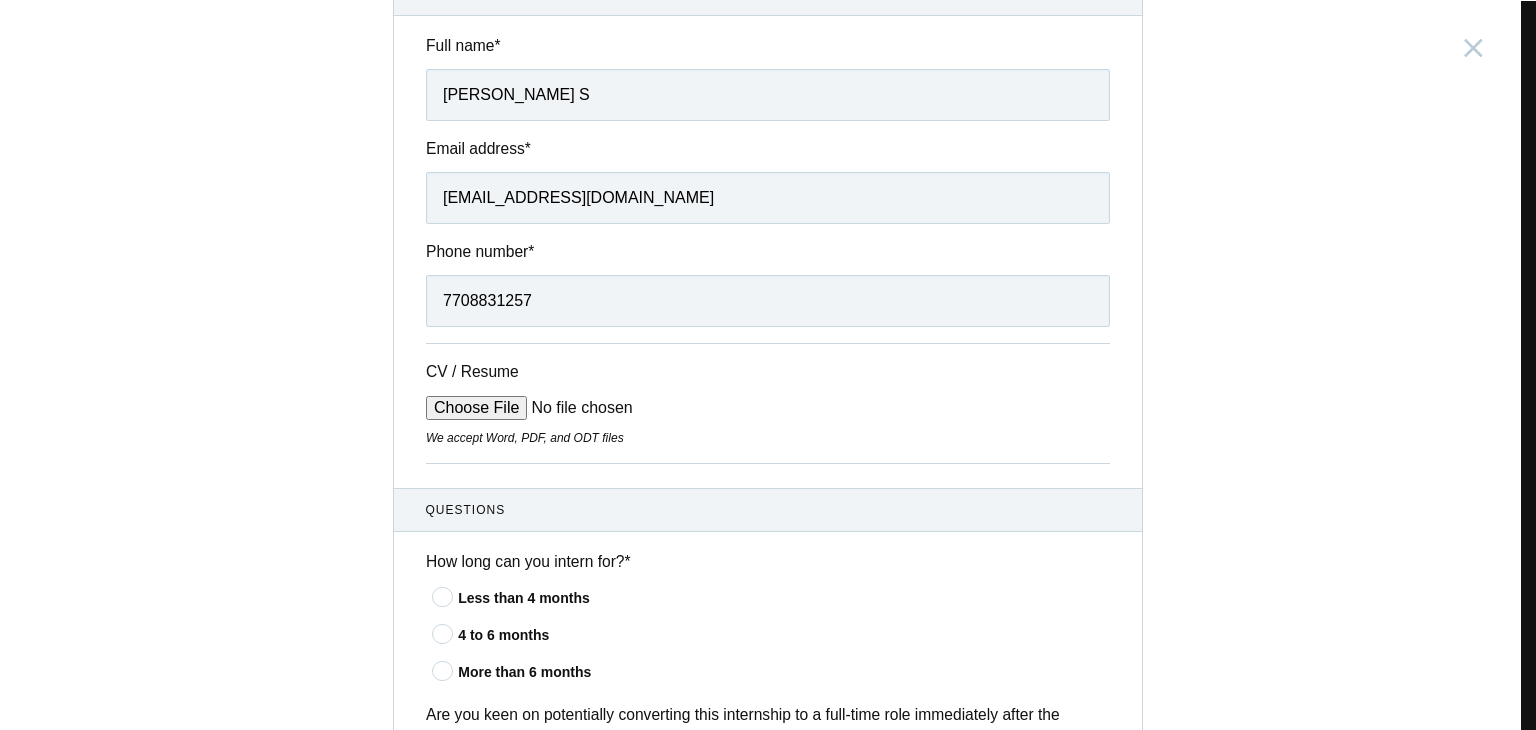 click on "CV / Resume" at bounding box center (577, 408) 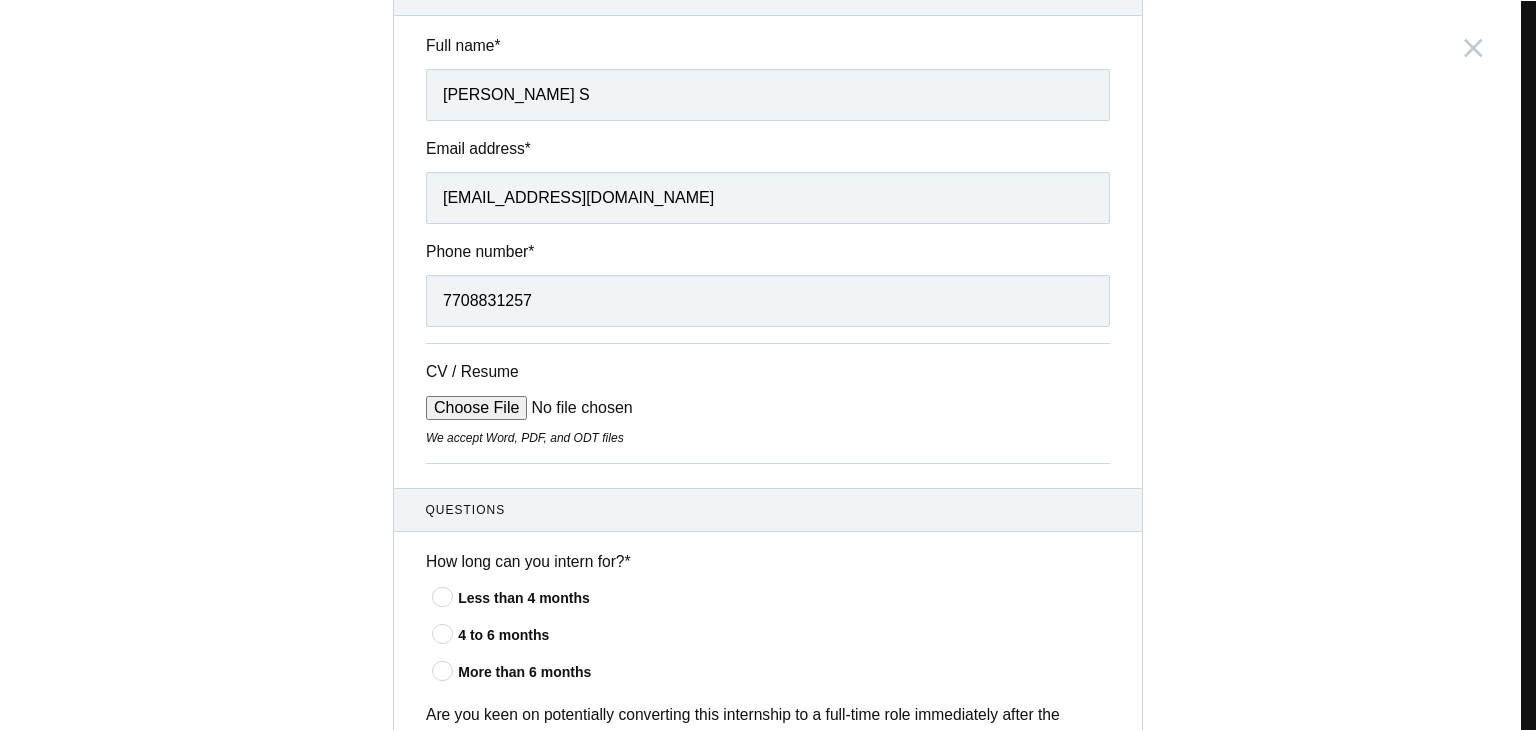 type on "C:\fakepath\[PERSON_NAME] S Resume (1).pdf" 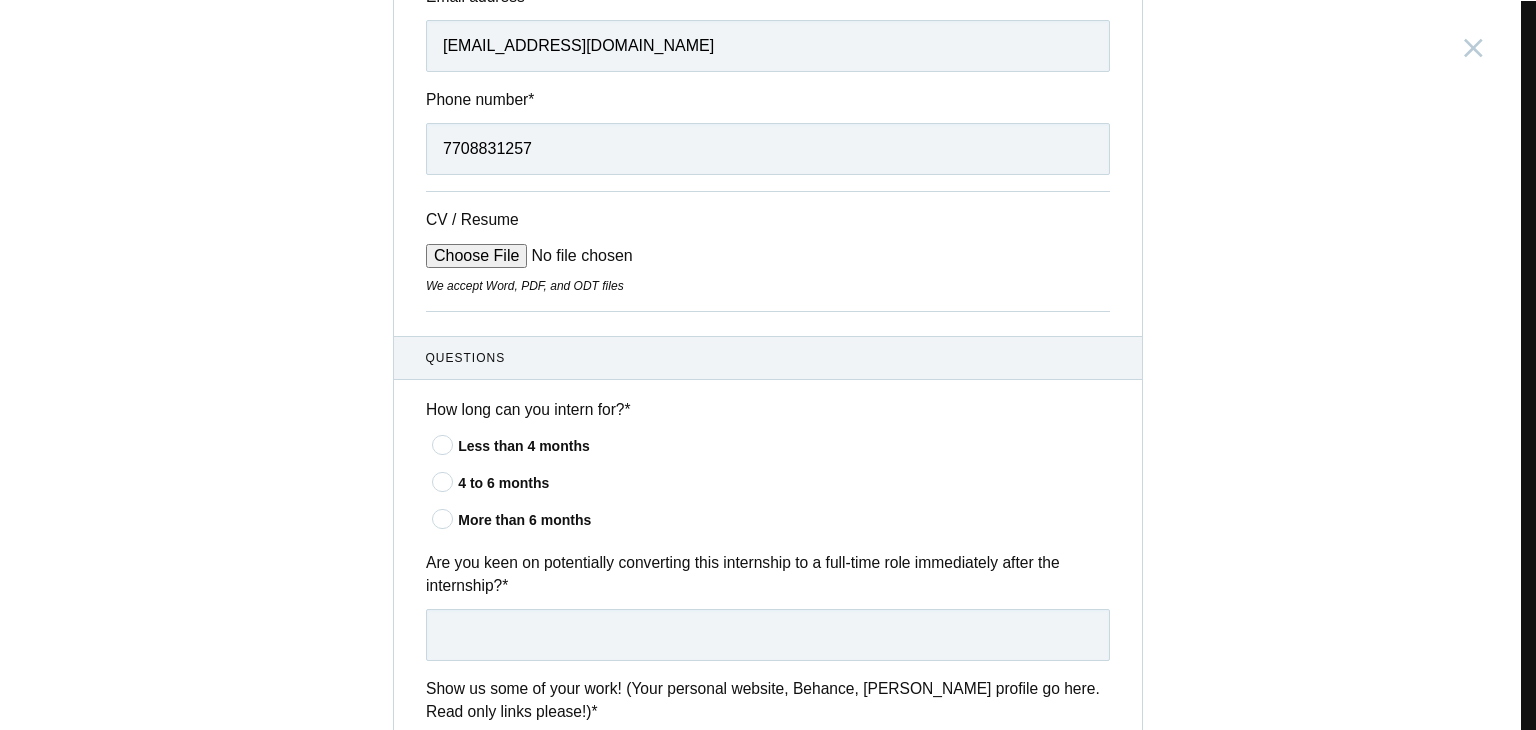 scroll, scrollTop: 500, scrollLeft: 0, axis: vertical 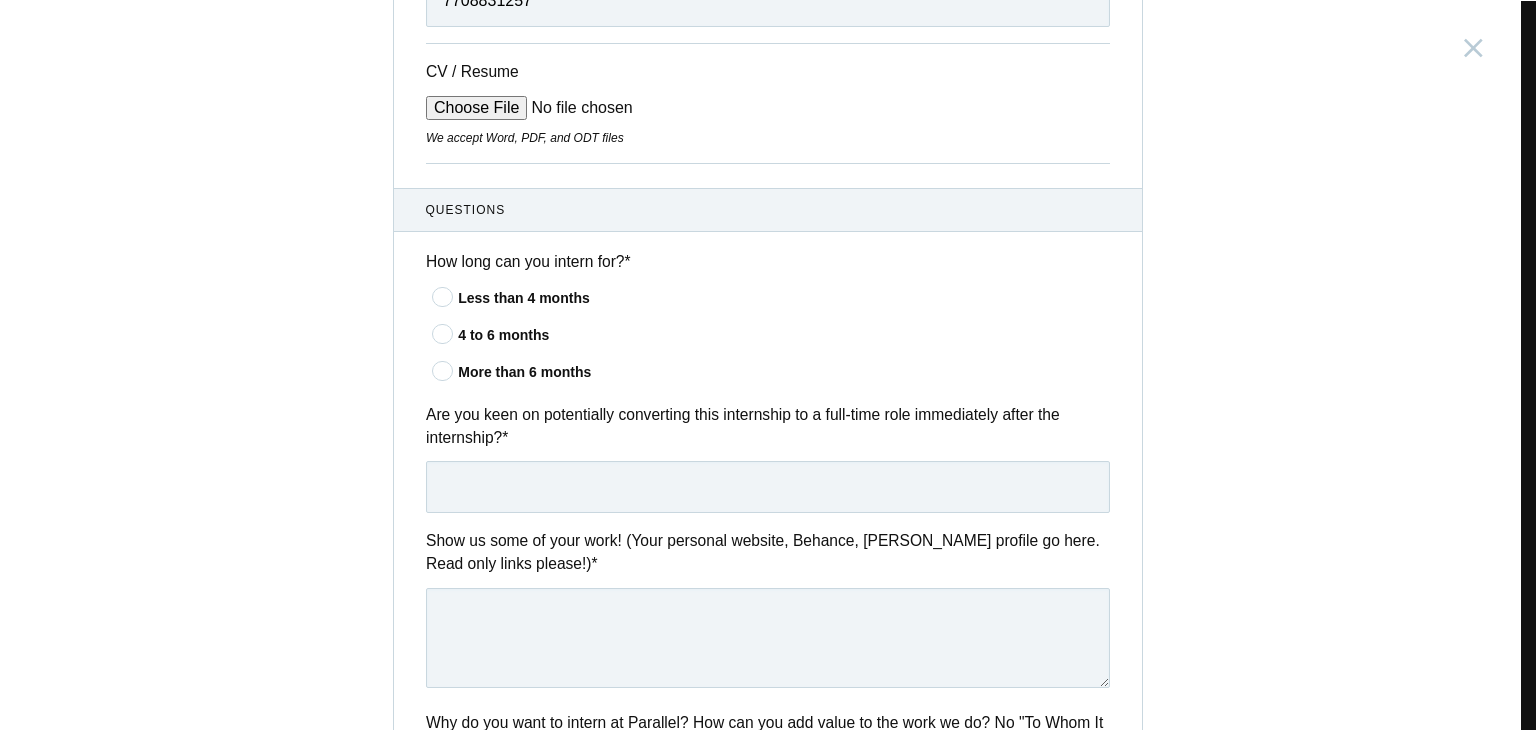 click at bounding box center (443, 333) 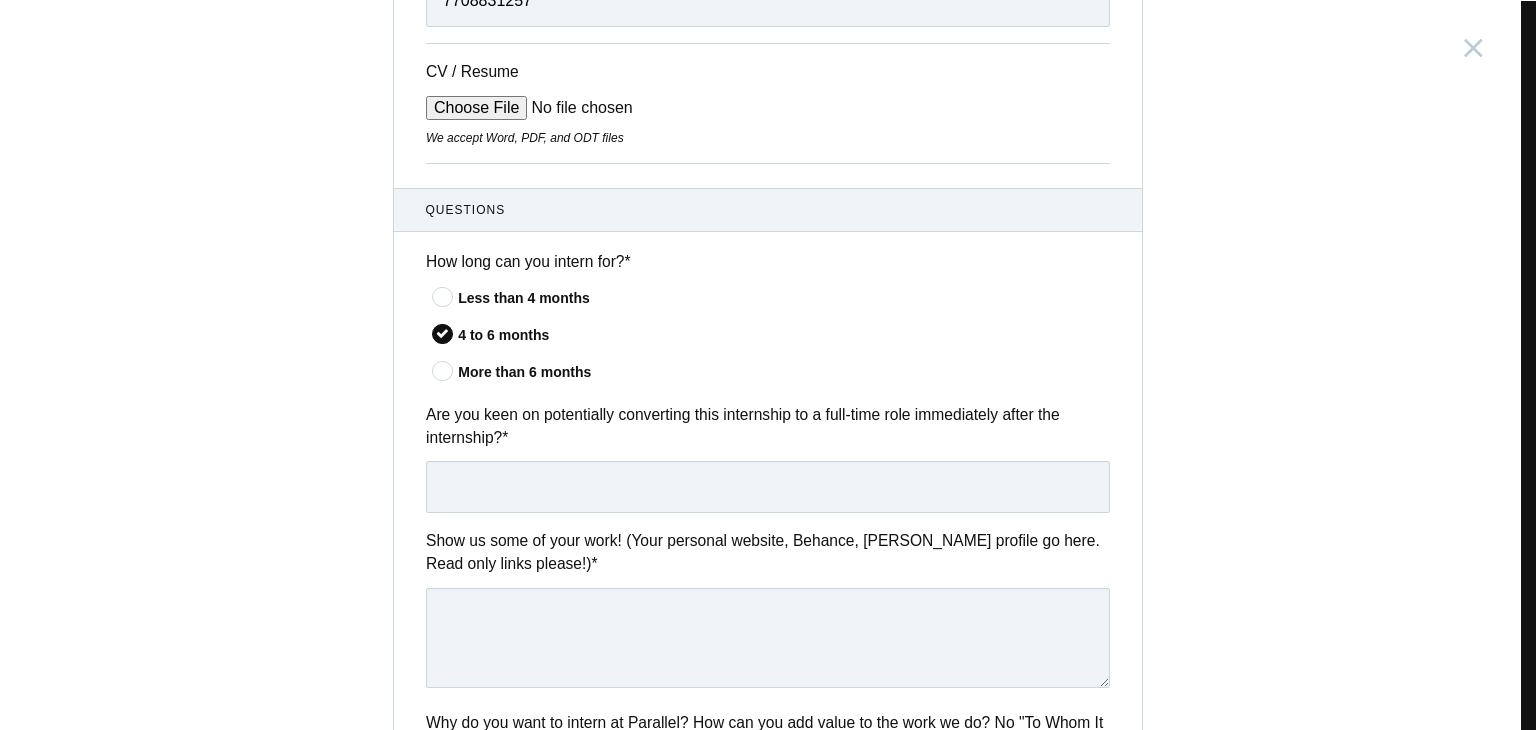 click at bounding box center (443, 370) 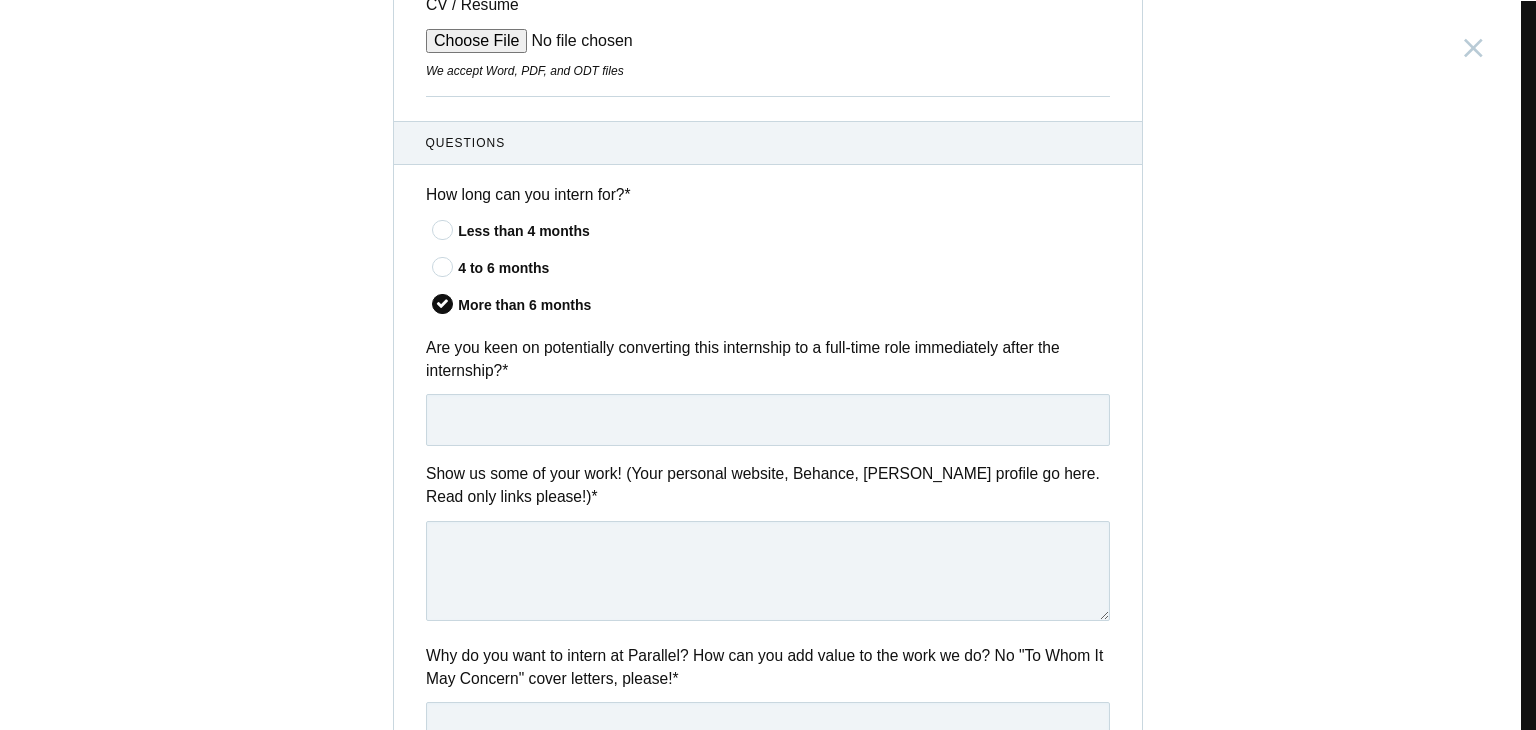 scroll, scrollTop: 600, scrollLeft: 0, axis: vertical 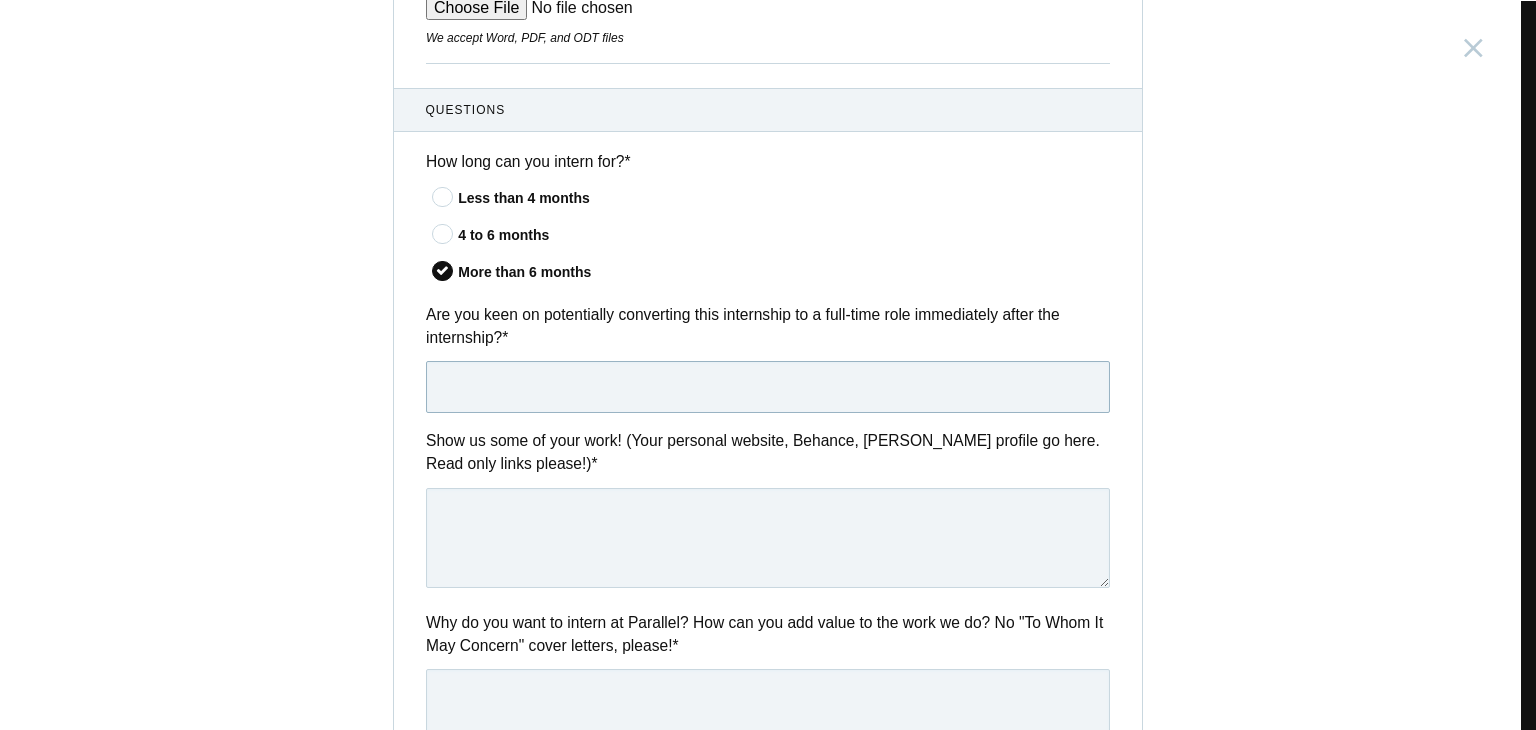 click at bounding box center [768, 387] 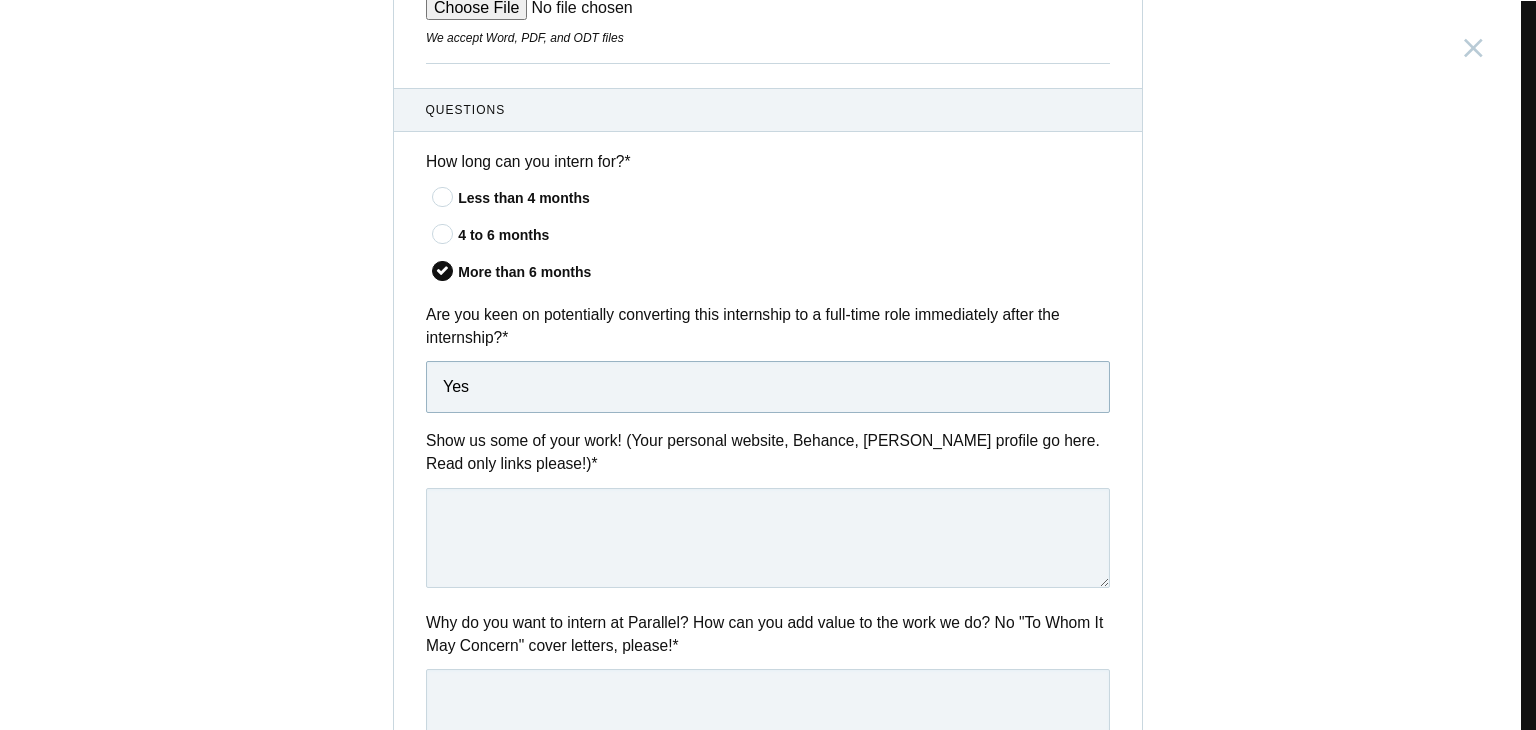 type on "Yes" 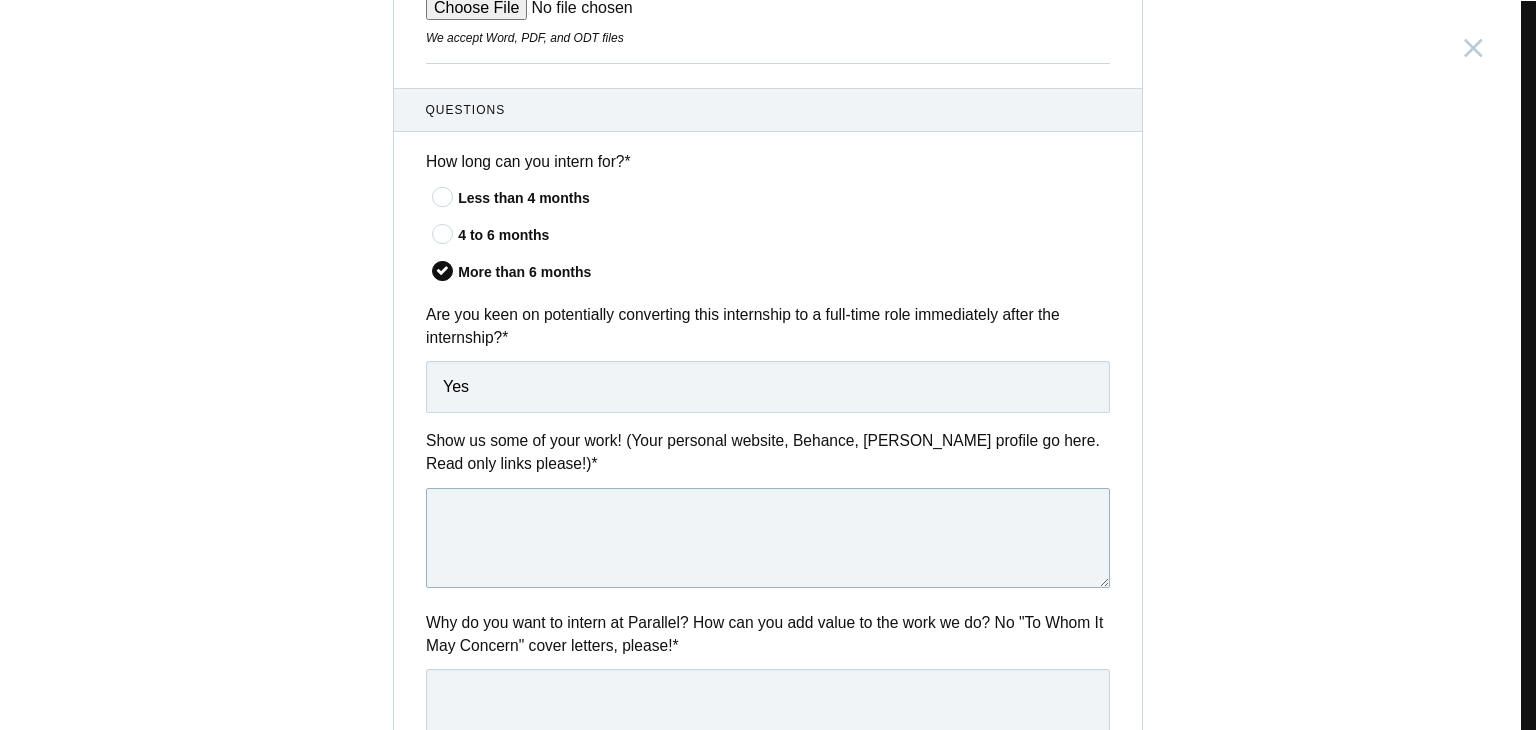click at bounding box center [768, 538] 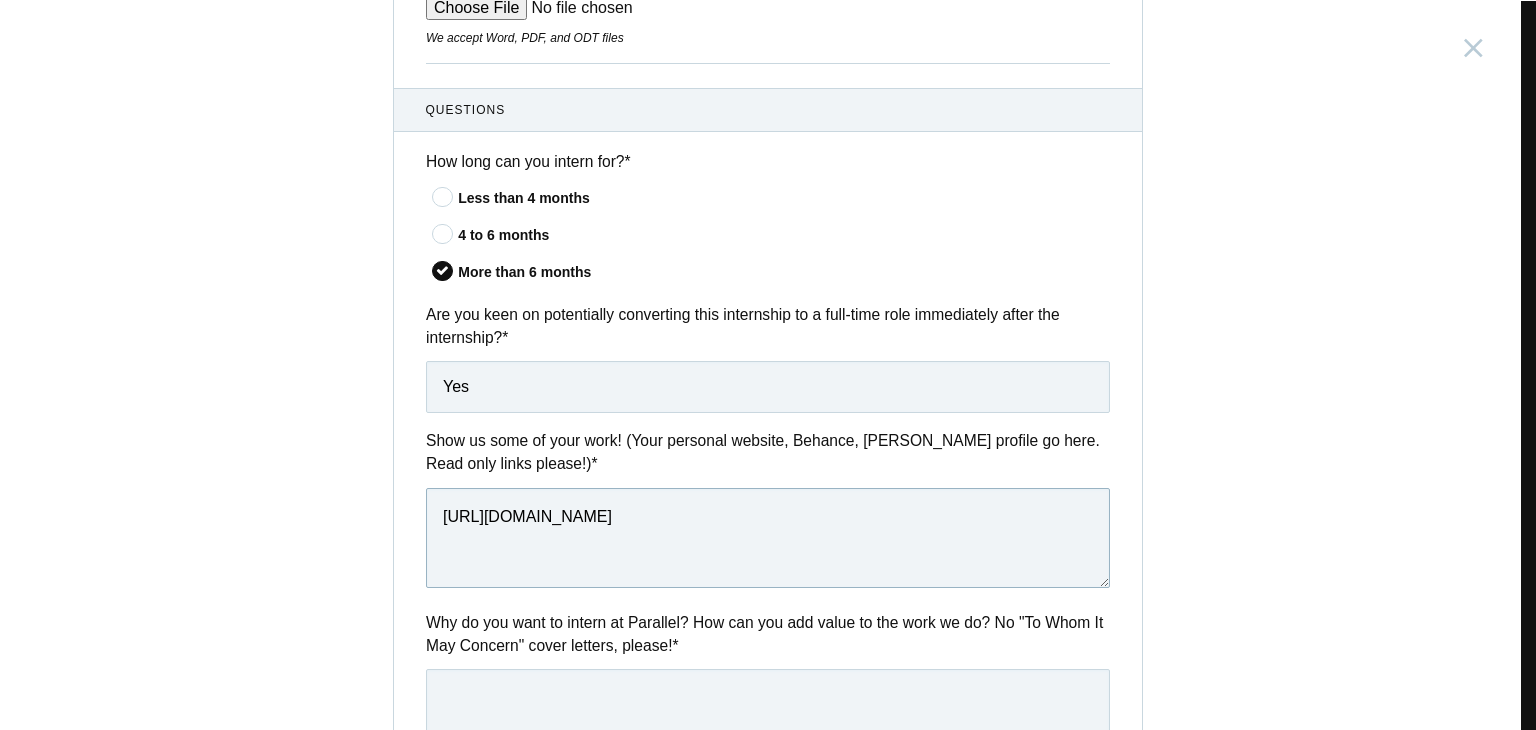 scroll, scrollTop: 900, scrollLeft: 0, axis: vertical 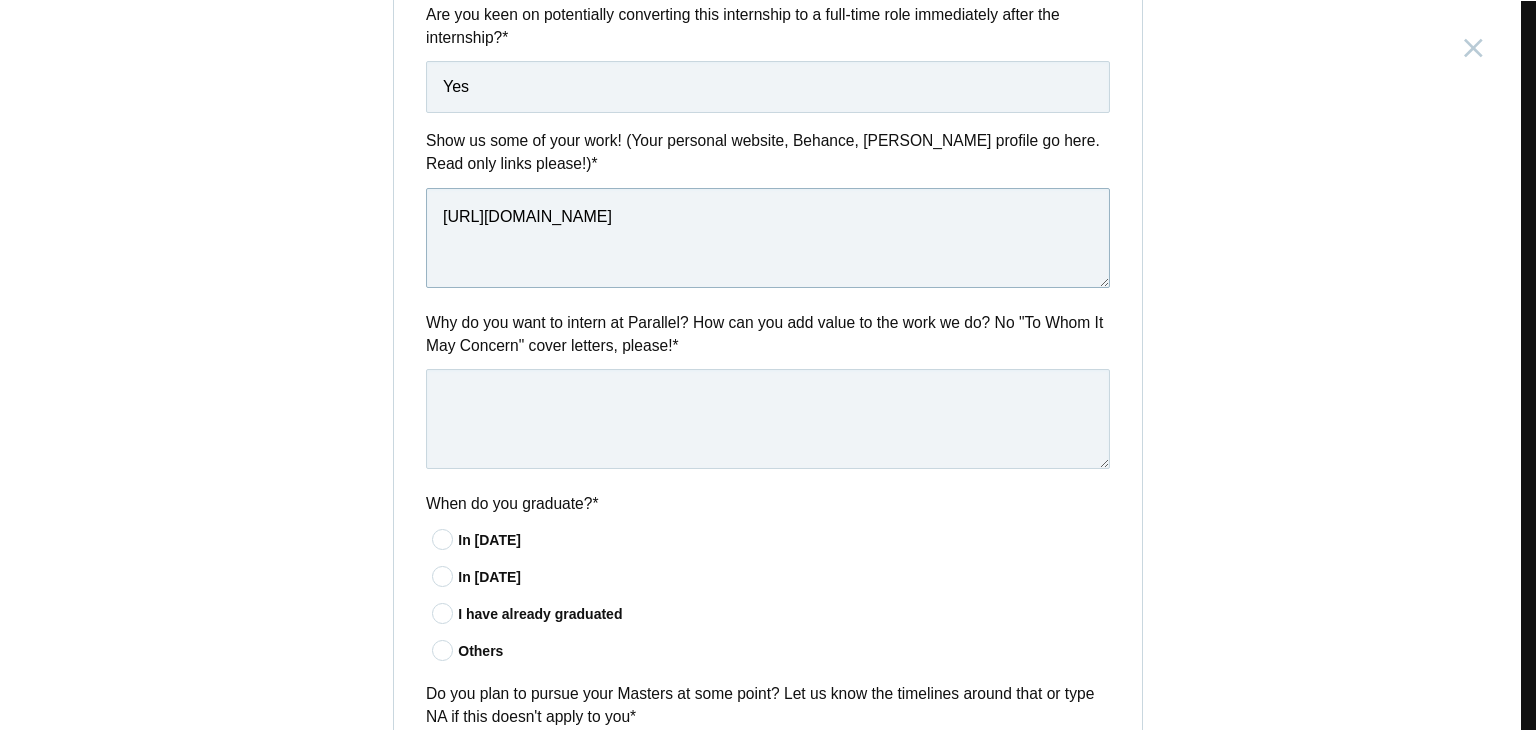 type on "[URL][DOMAIN_NAME]" 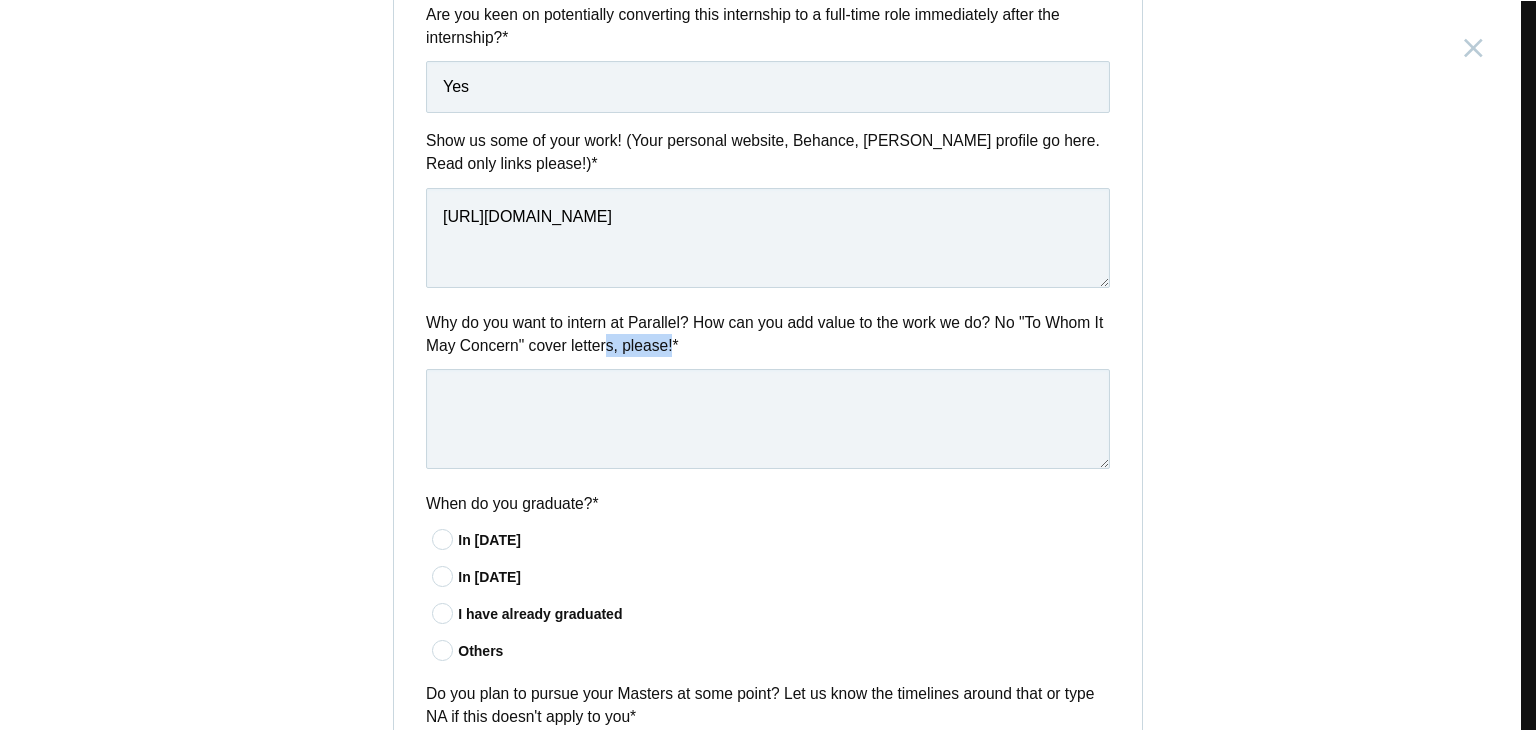 drag, startPoint x: 663, startPoint y: 339, endPoint x: 596, endPoint y: 341, distance: 67.02985 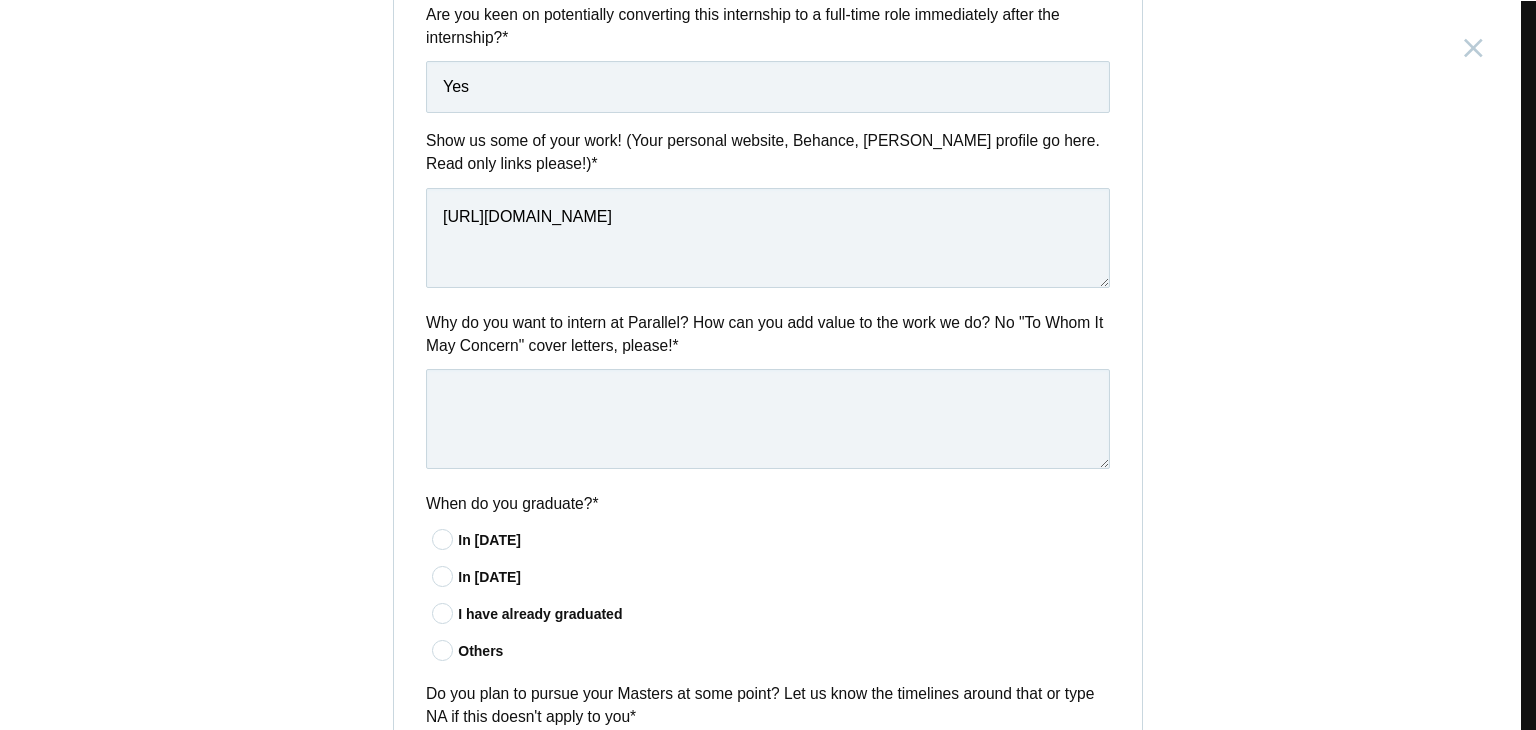 click on "*" at bounding box center (675, 345) 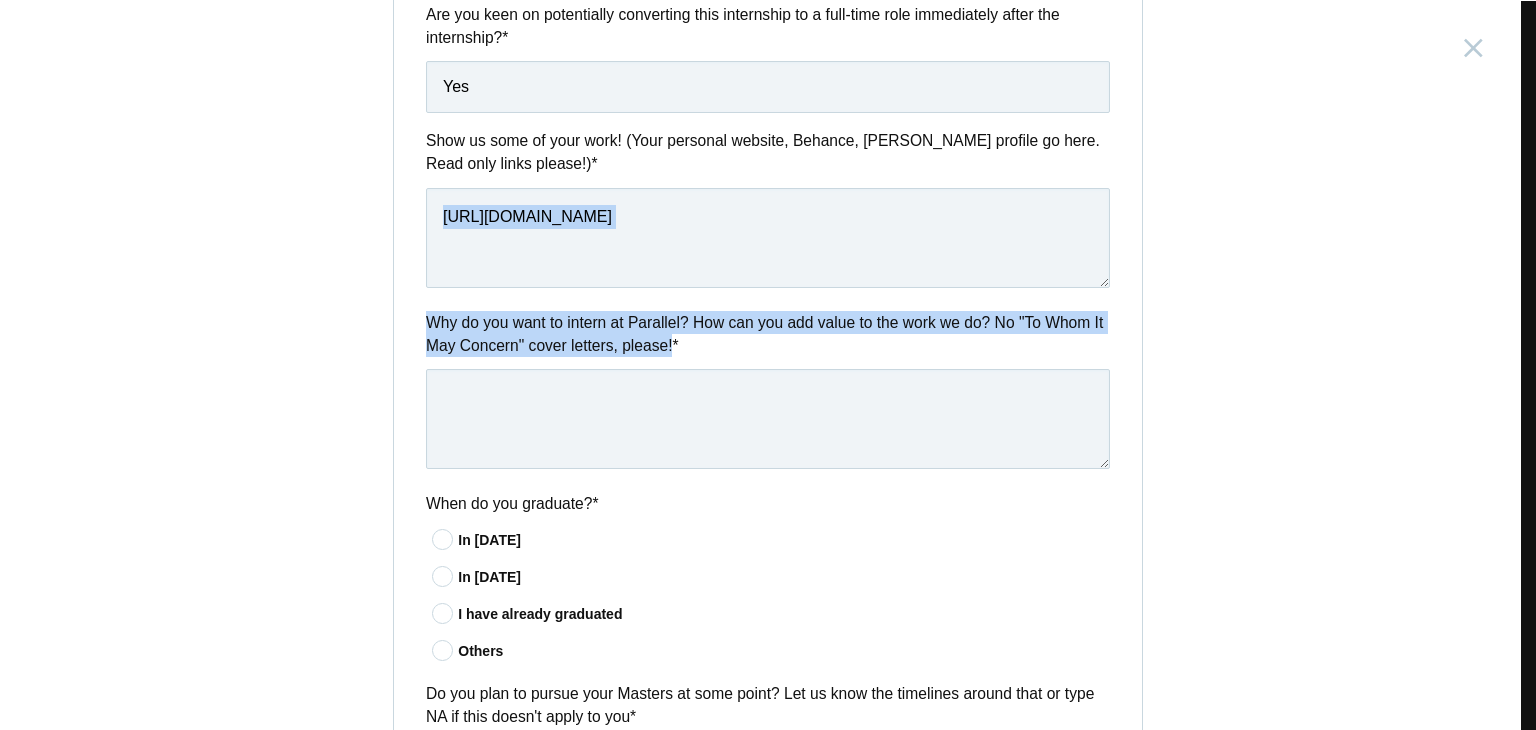 drag, startPoint x: 664, startPoint y: 339, endPoint x: 340, endPoint y: 290, distance: 327.6843 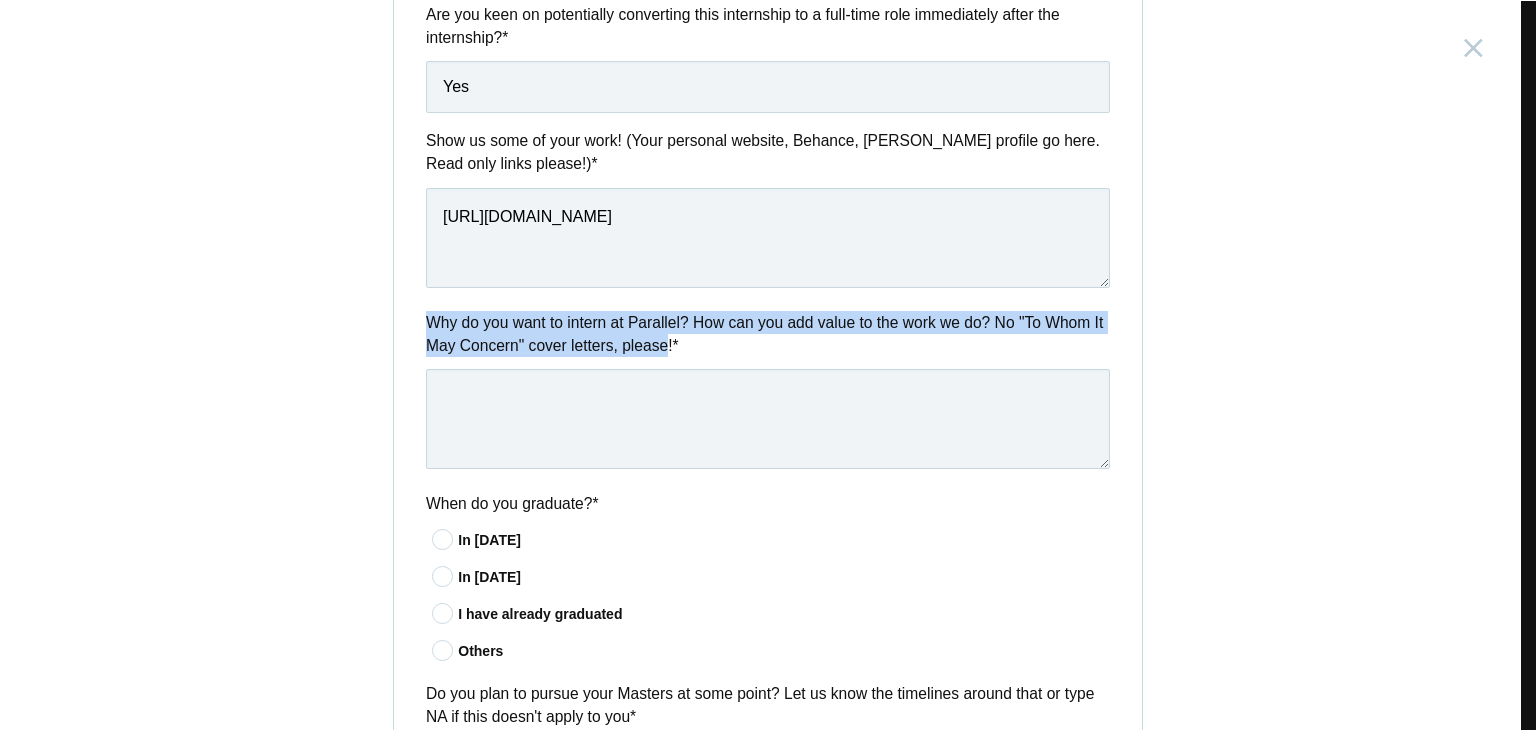 drag, startPoint x: 662, startPoint y: 345, endPoint x: 415, endPoint y: 326, distance: 247.72969 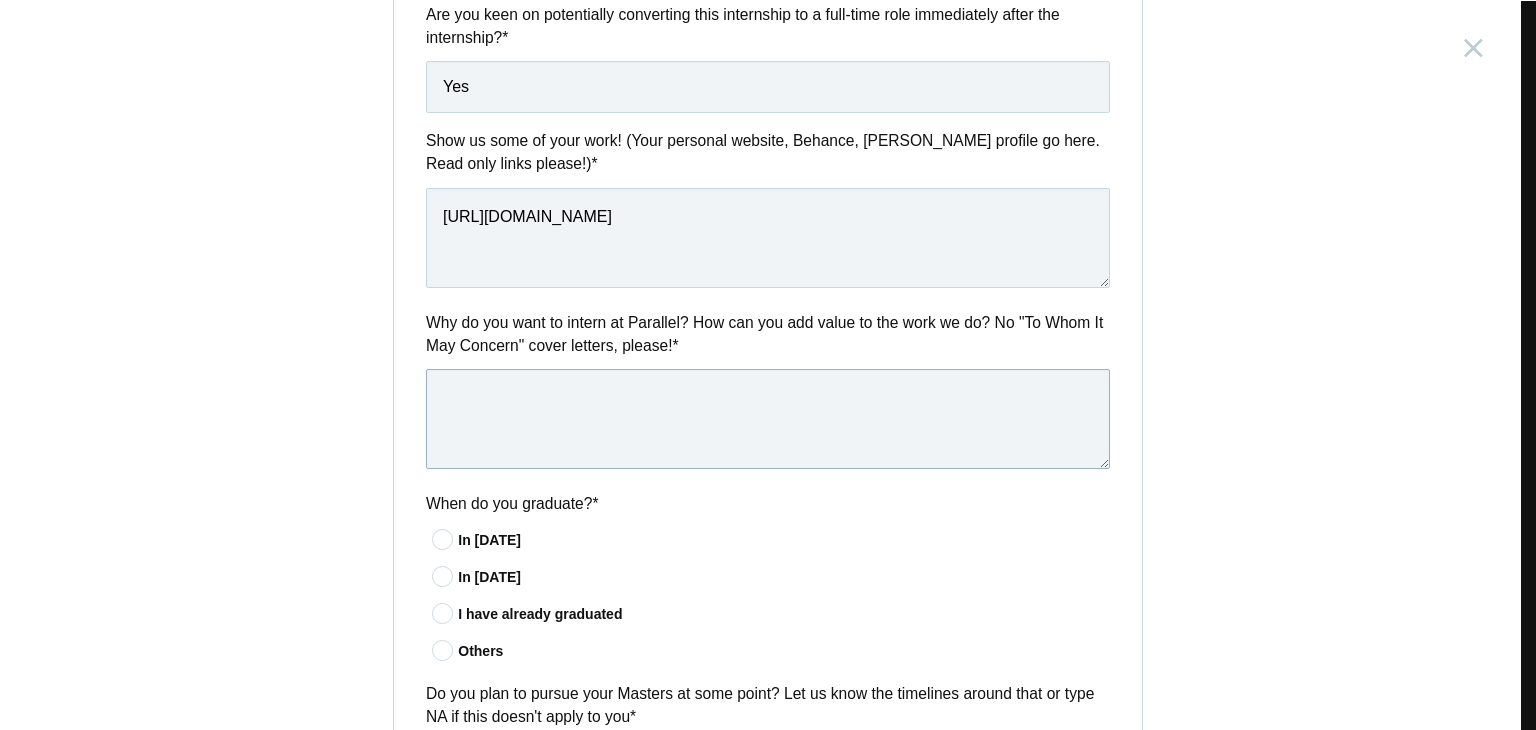 click at bounding box center [768, 419] 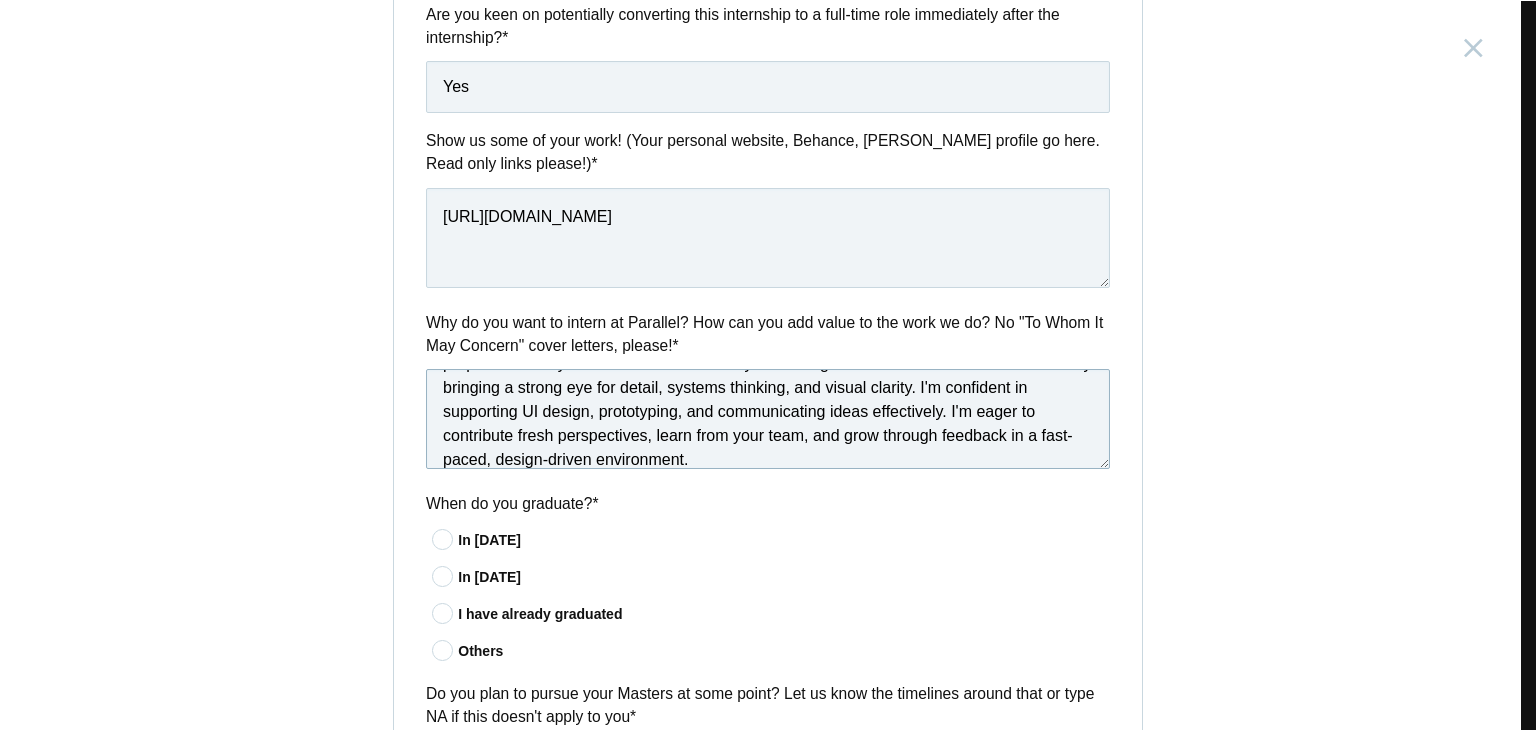 scroll, scrollTop: 101, scrollLeft: 0, axis: vertical 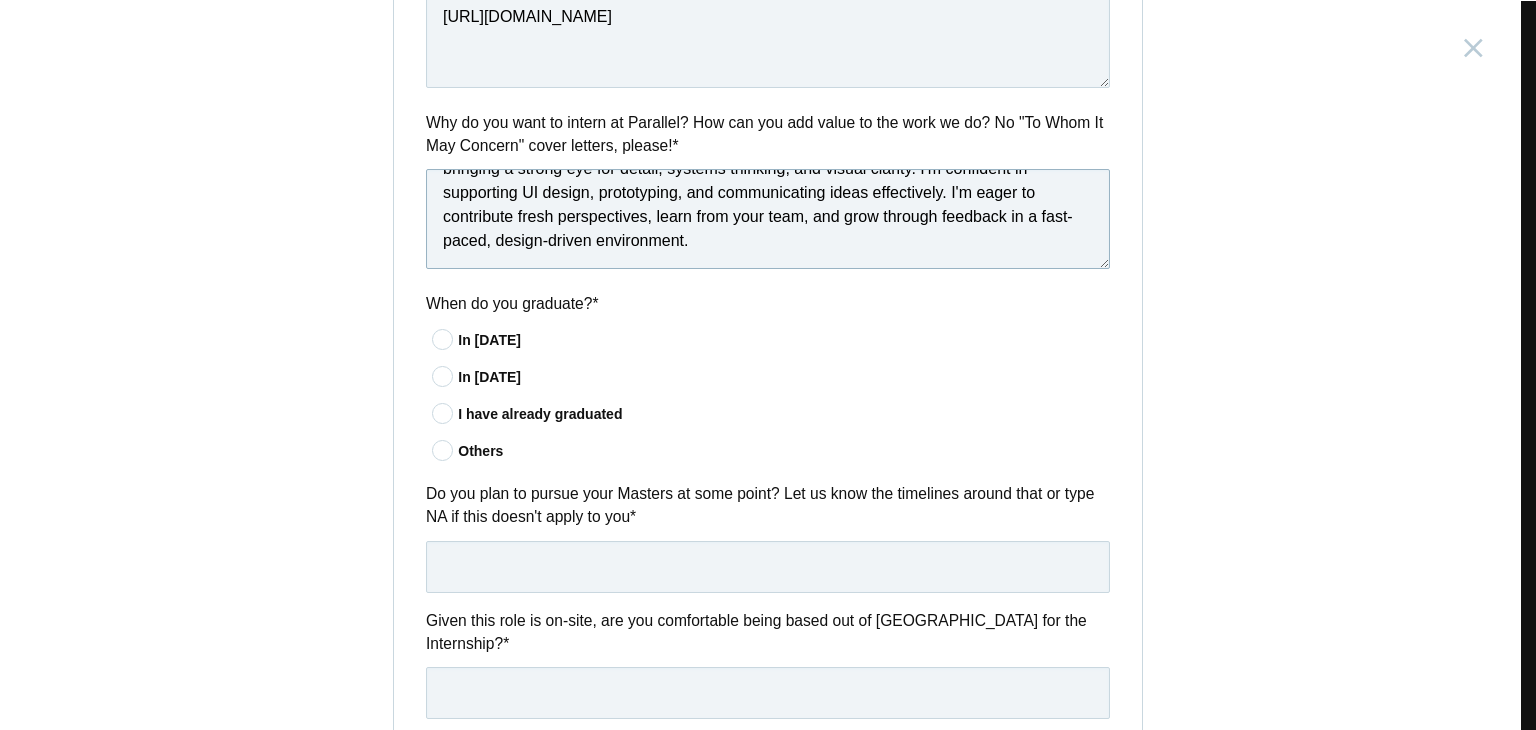 type on "I'm excited to intern at Parallel because I admire your focus on thoughtful, human-centered design and the clean, scalable approach you bring to collaboration tools. The clarity and purpose behind your work resonate with my own design values. I believe I can add value by bringing a strong eye for detail, systems thinking, and visual clarity. I'm confident in supporting UI design, prototyping, and communicating ideas effectively. I'm eager to contribute fresh perspectives, learn from your team, and grow through feedback in a fast-paced, design-driven environment." 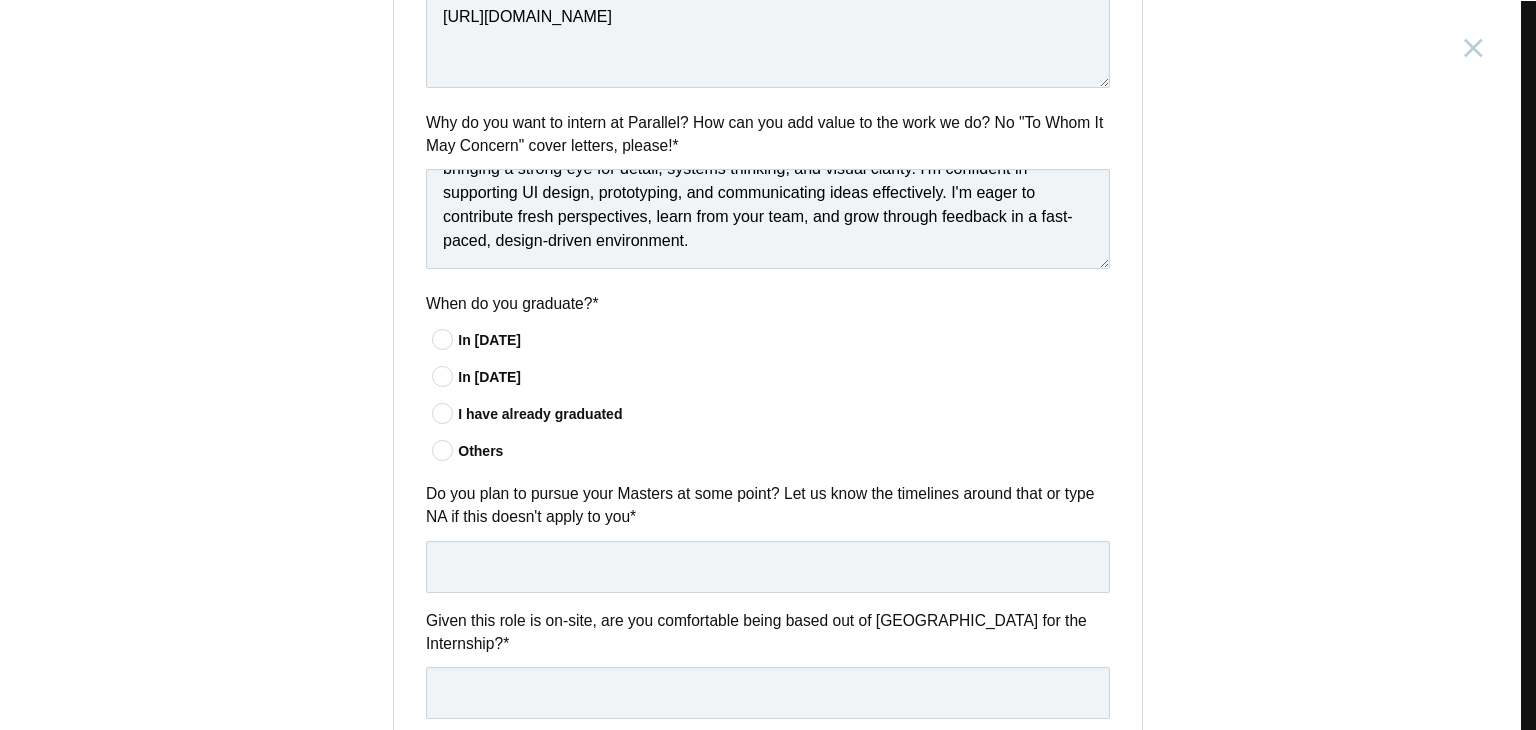 click at bounding box center [443, 339] 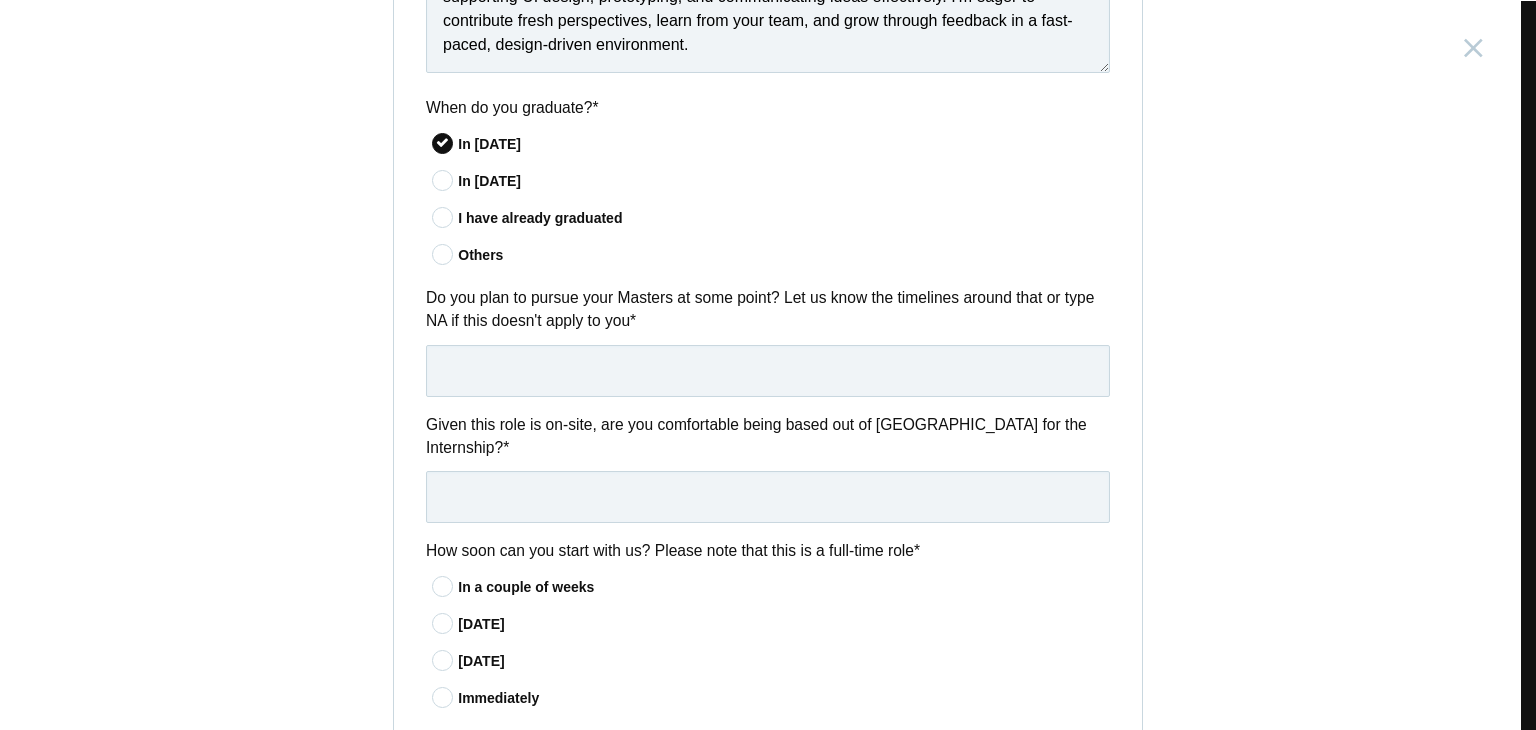 scroll, scrollTop: 1300, scrollLeft: 0, axis: vertical 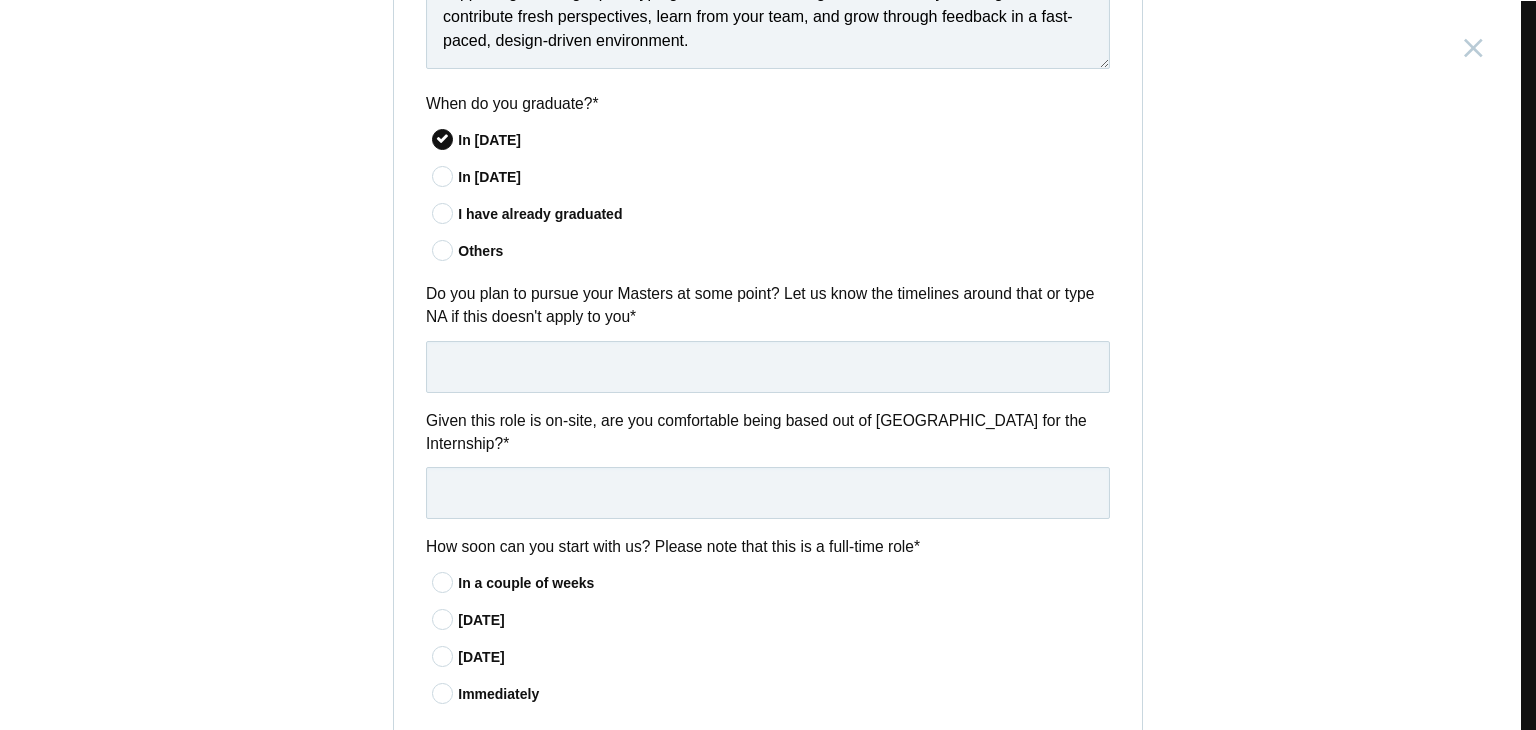 click at bounding box center [443, 213] 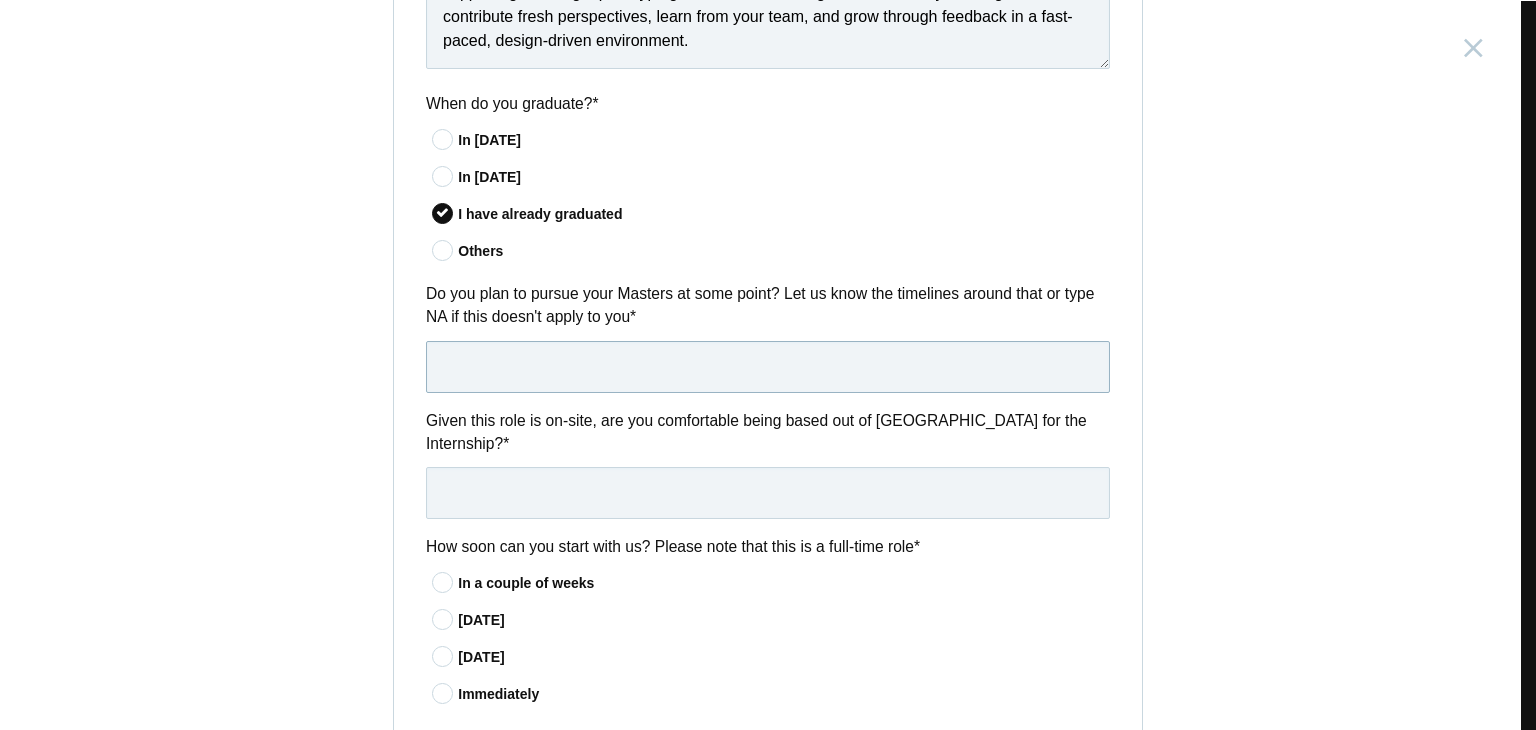 click at bounding box center (768, 367) 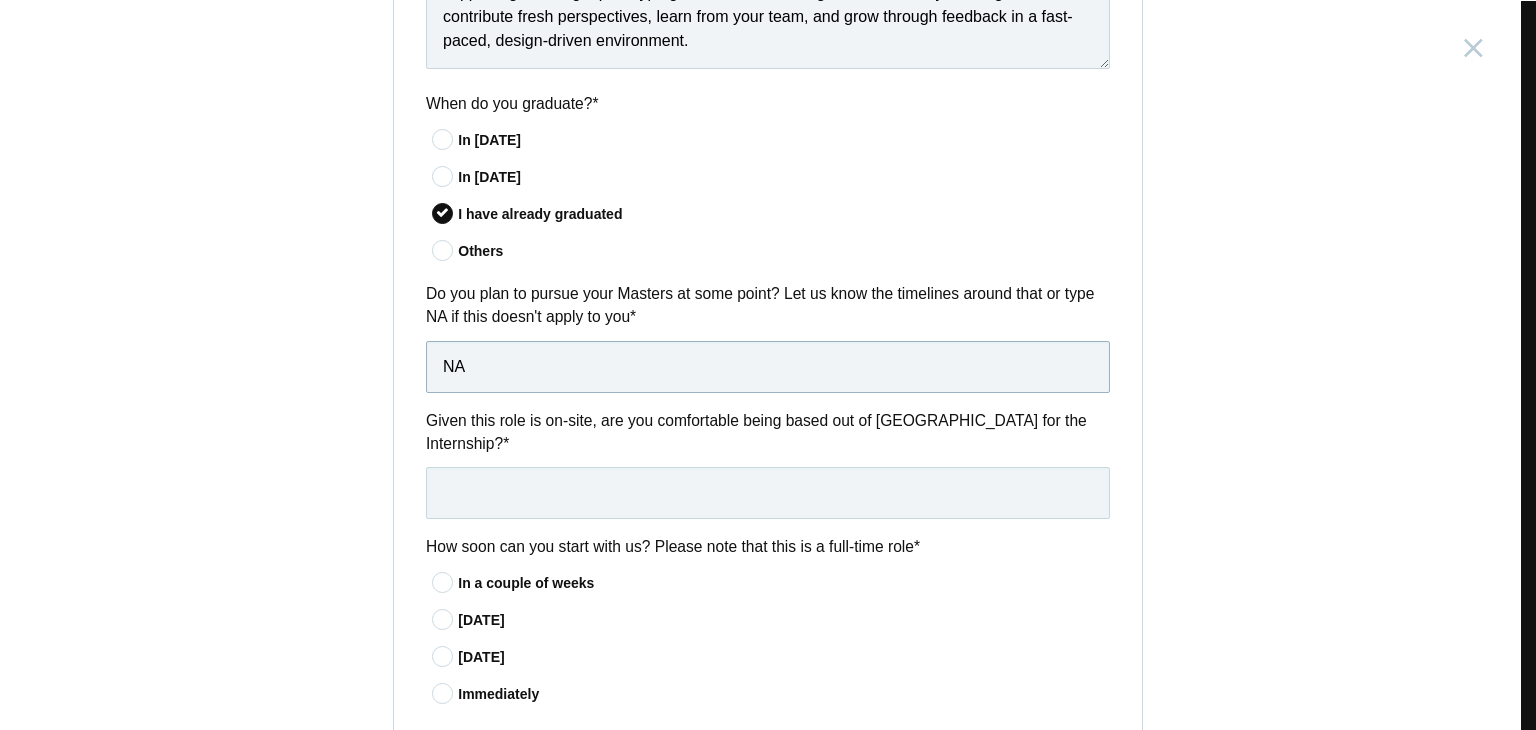 scroll, scrollTop: 1400, scrollLeft: 0, axis: vertical 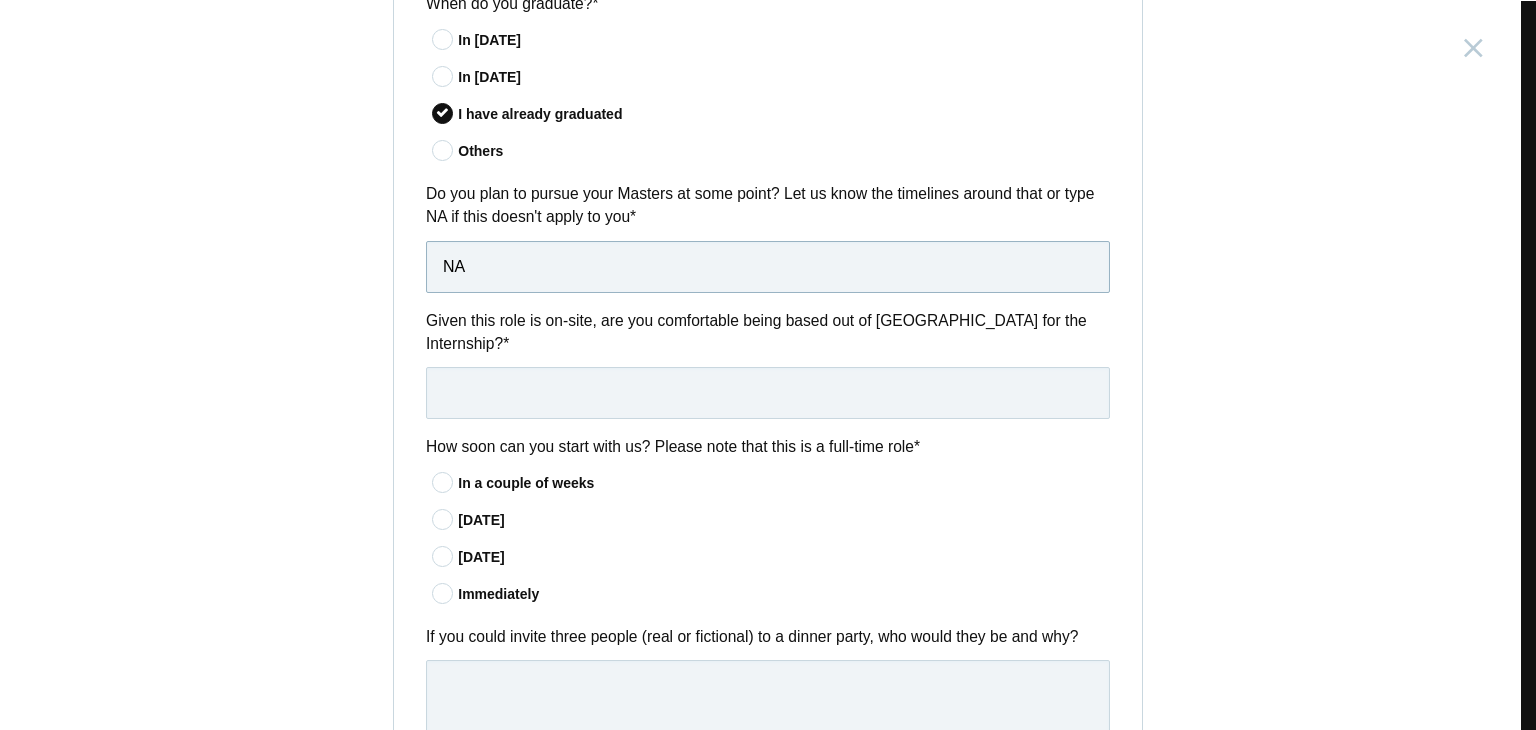 type on "NA" 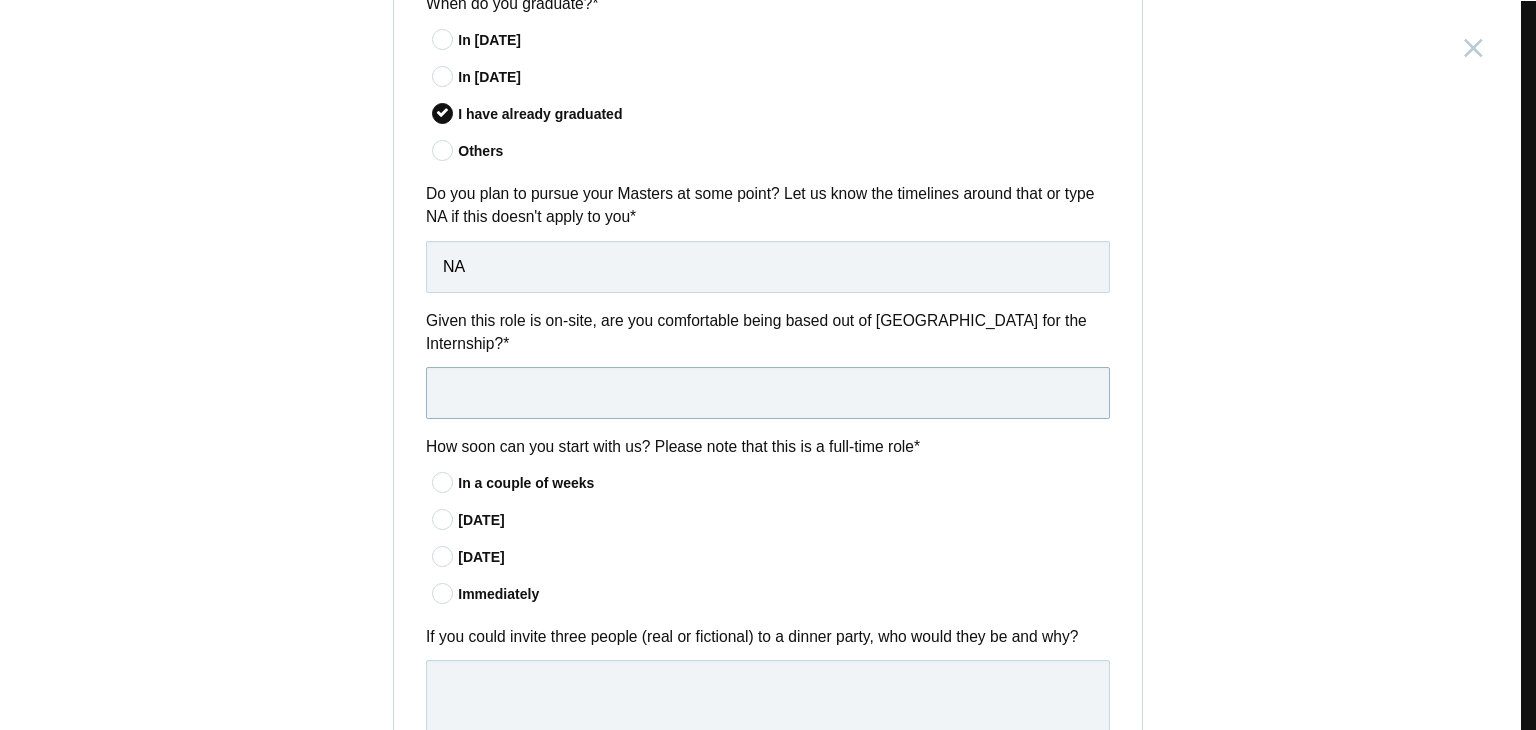 click at bounding box center (768, 393) 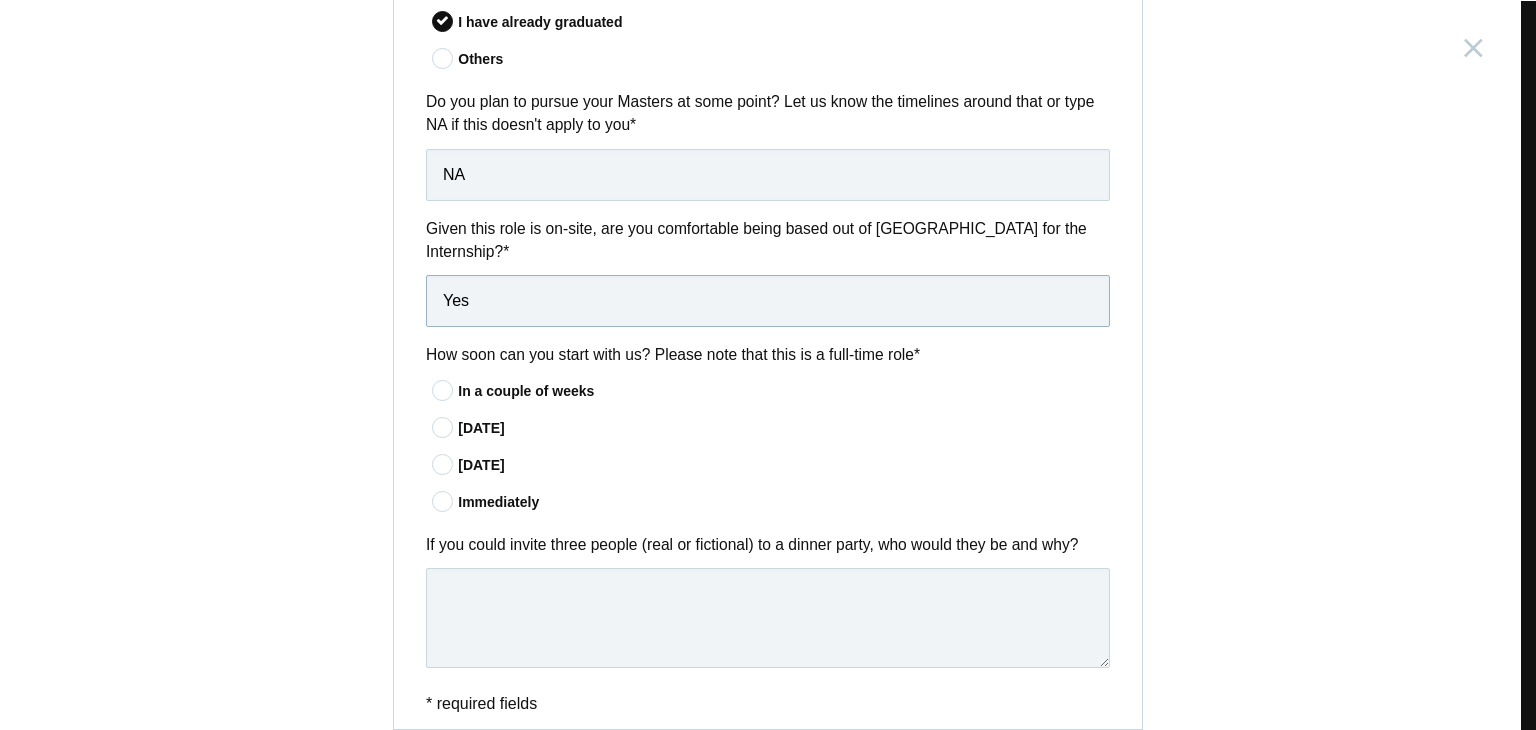 scroll, scrollTop: 1600, scrollLeft: 0, axis: vertical 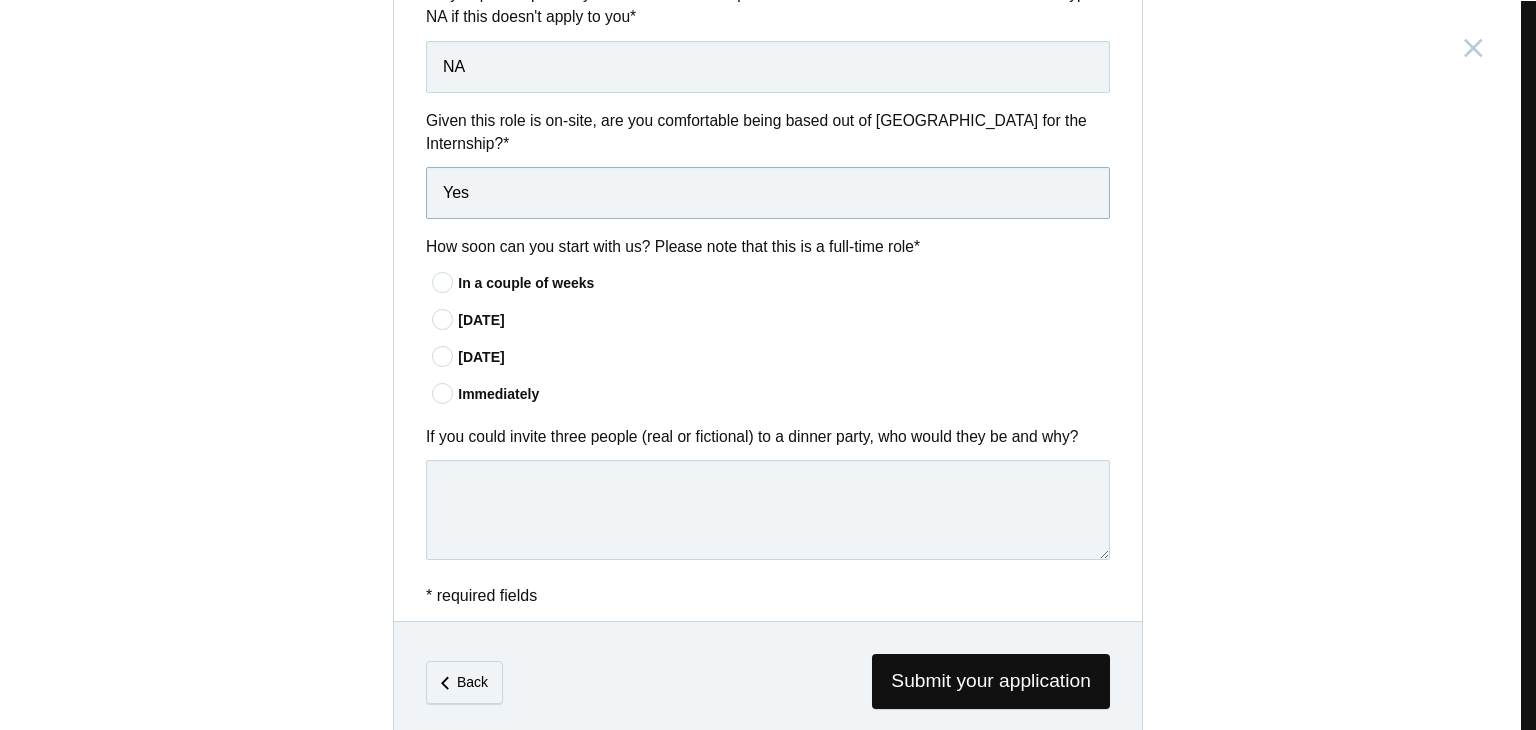 type on "Yes" 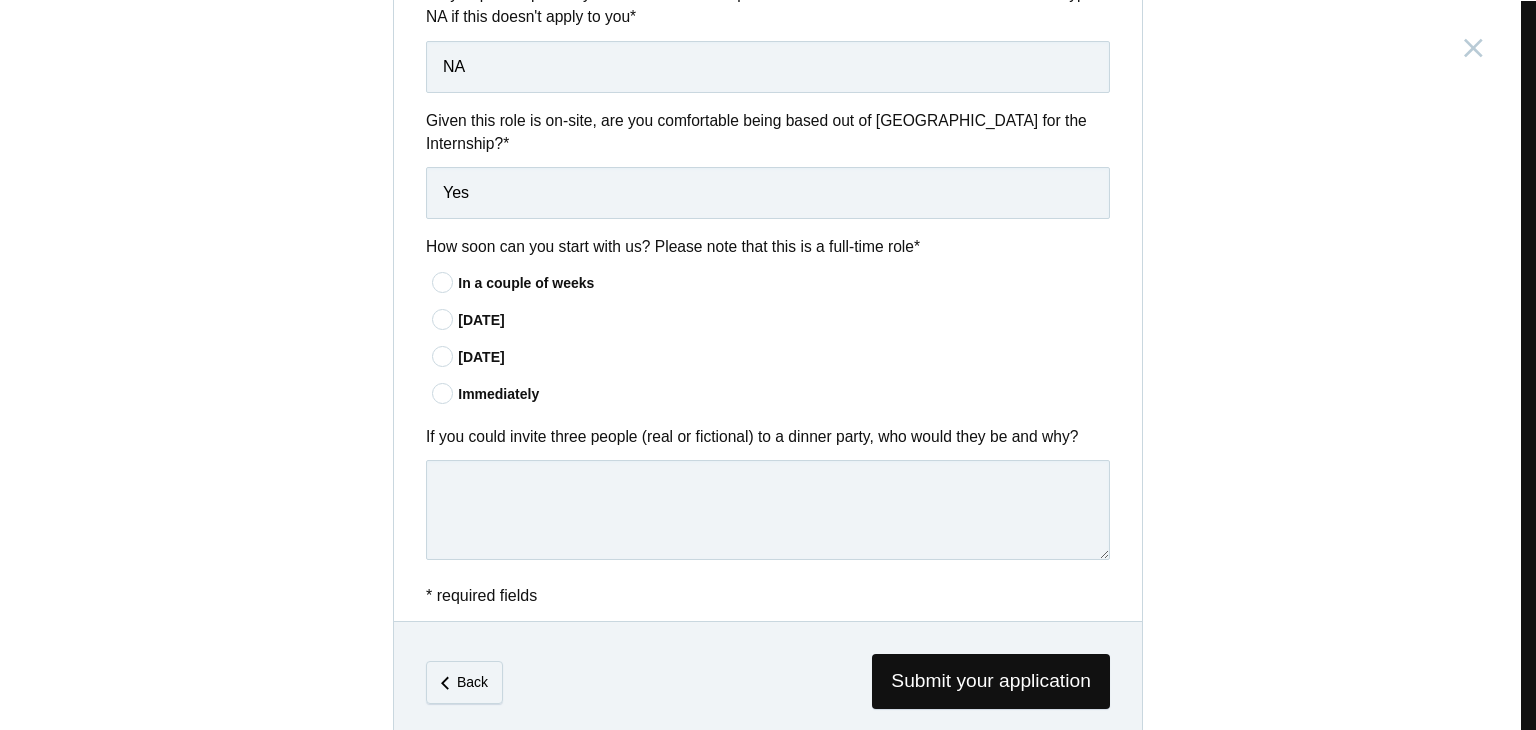 click at bounding box center [443, 282] 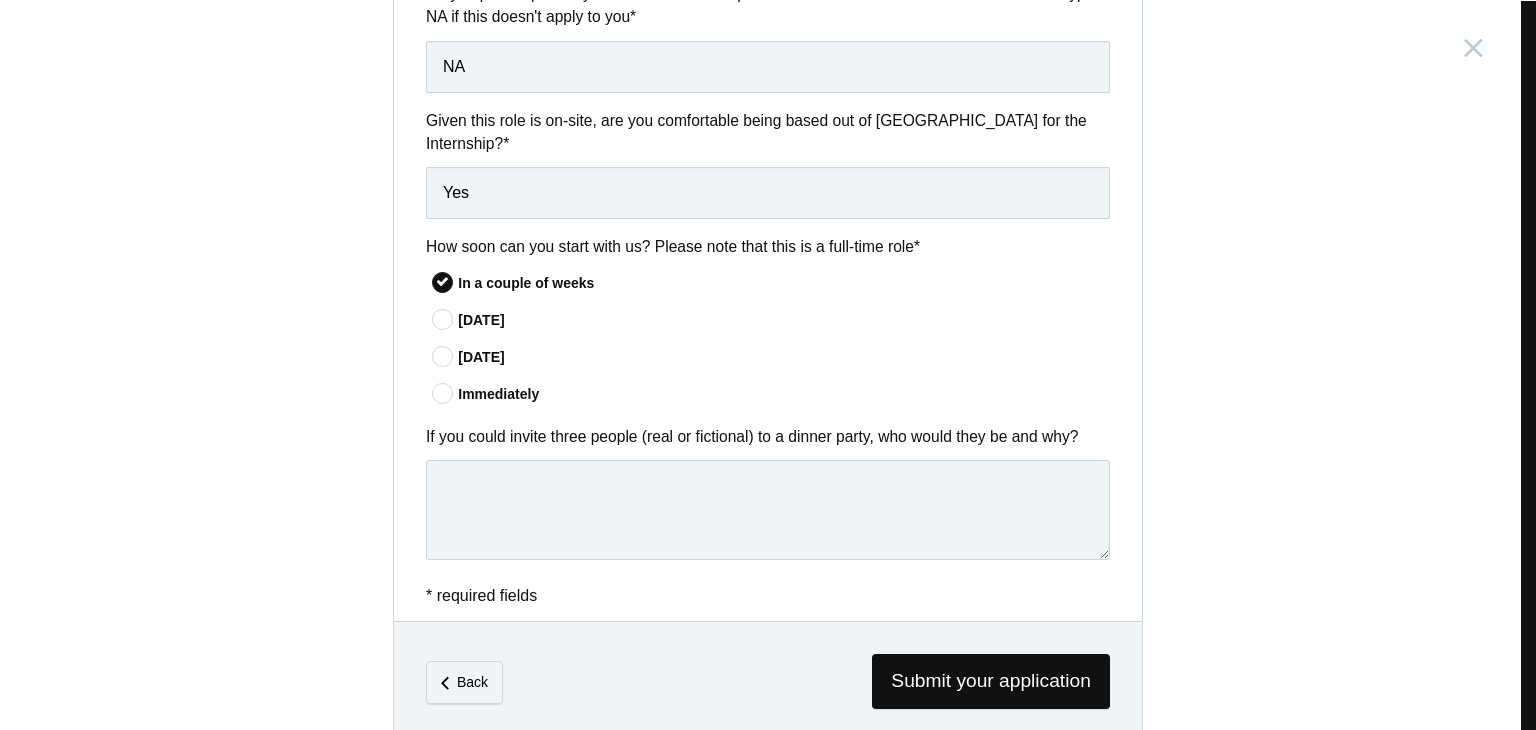 click at bounding box center [443, 393] 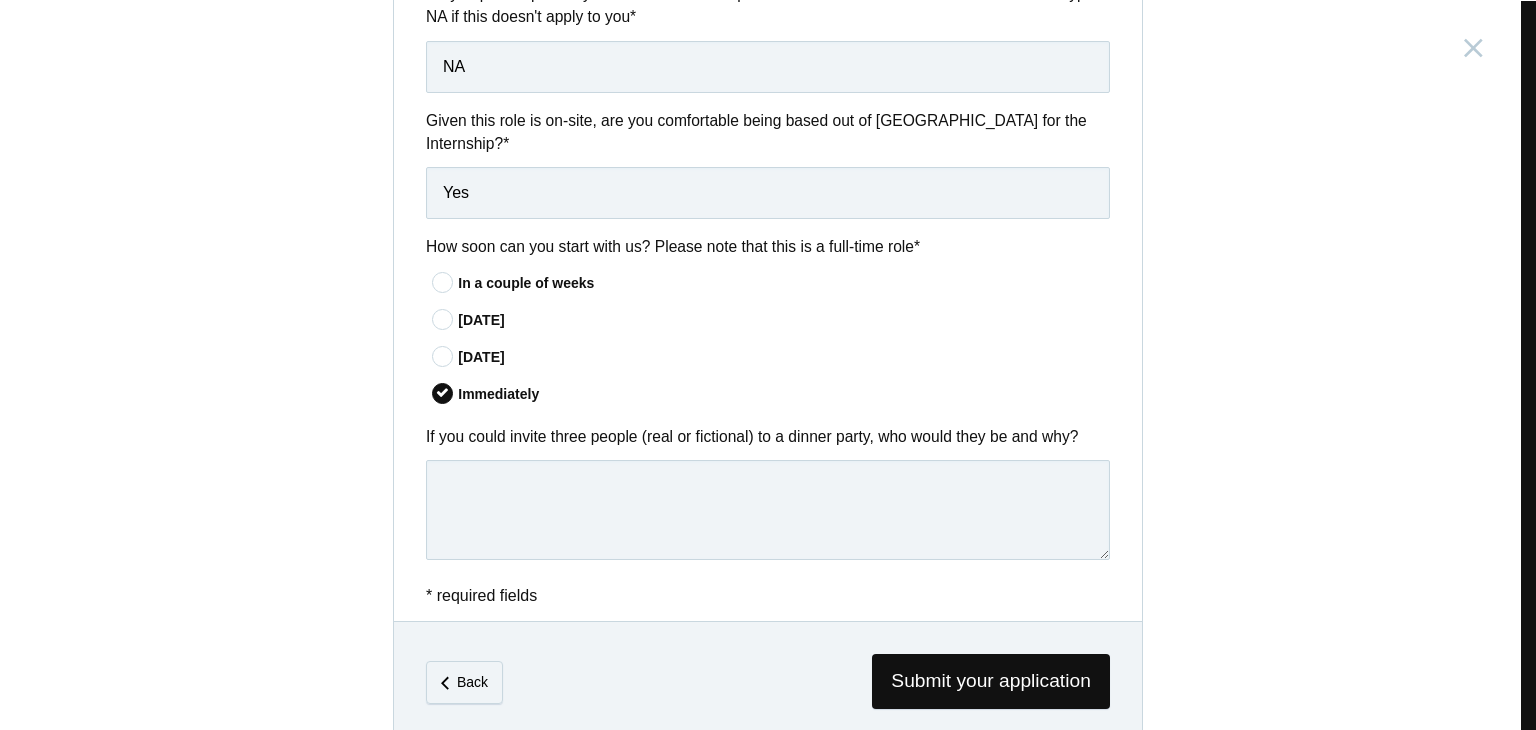 scroll, scrollTop: 1614, scrollLeft: 0, axis: vertical 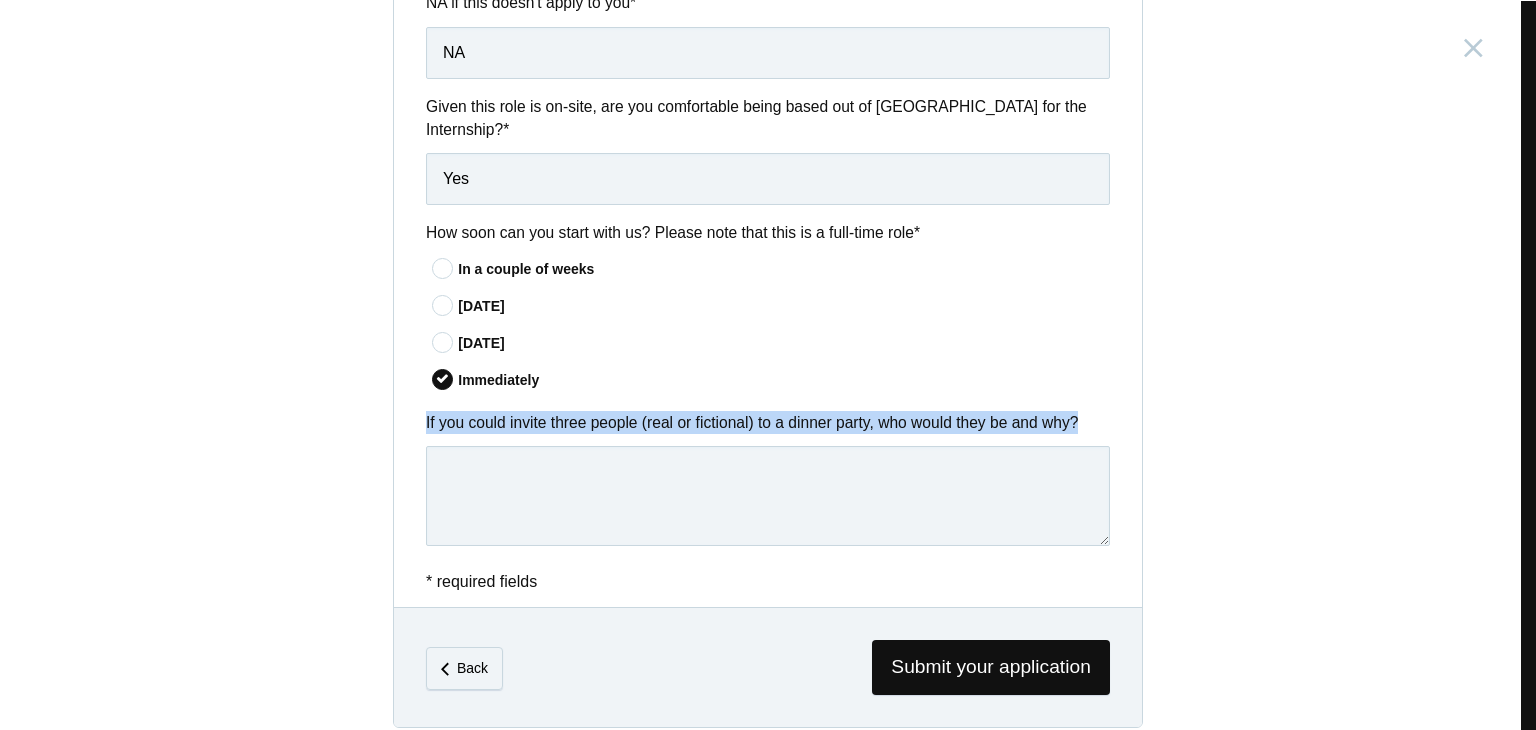 drag, startPoint x: 1072, startPoint y: 397, endPoint x: 388, endPoint y: 409, distance: 684.1052 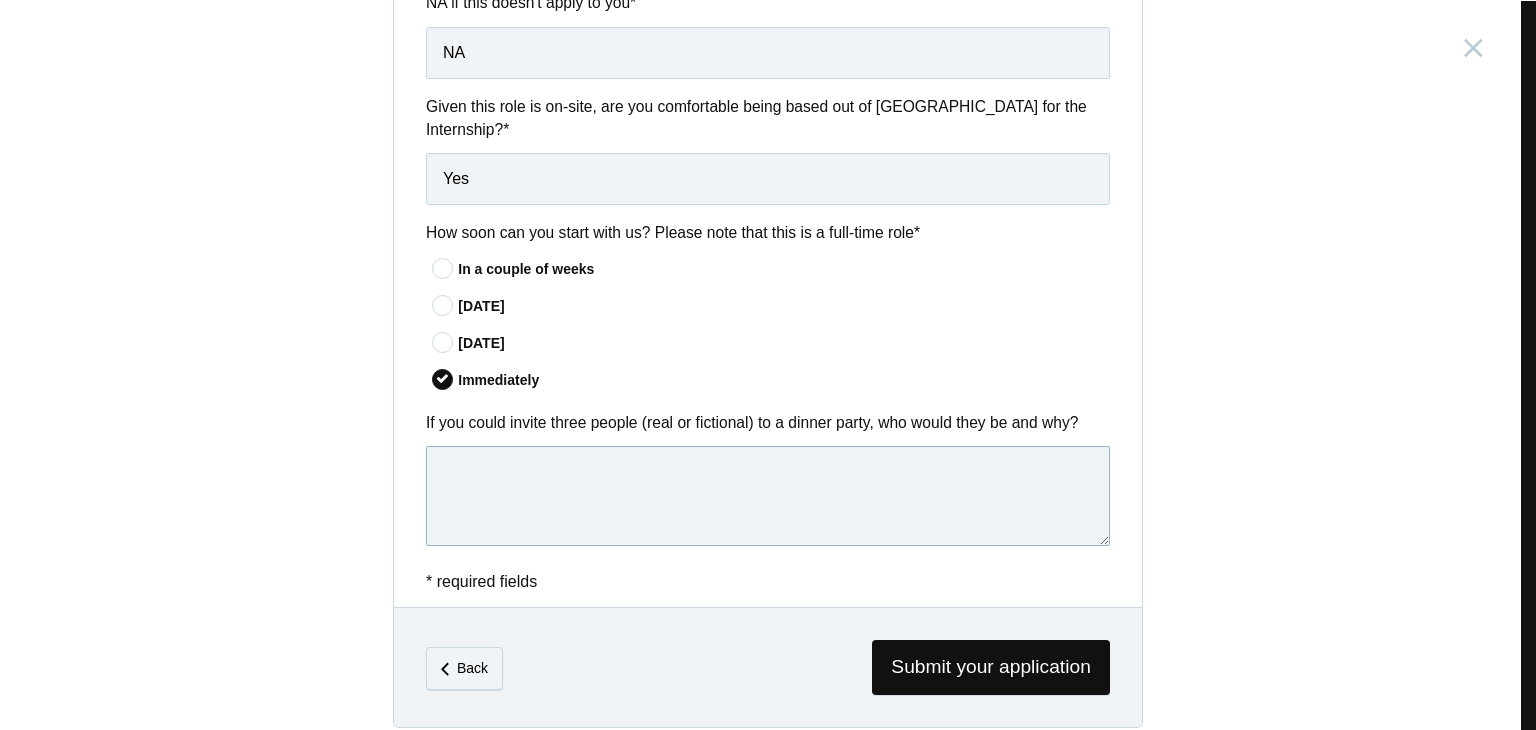 click at bounding box center [768, 496] 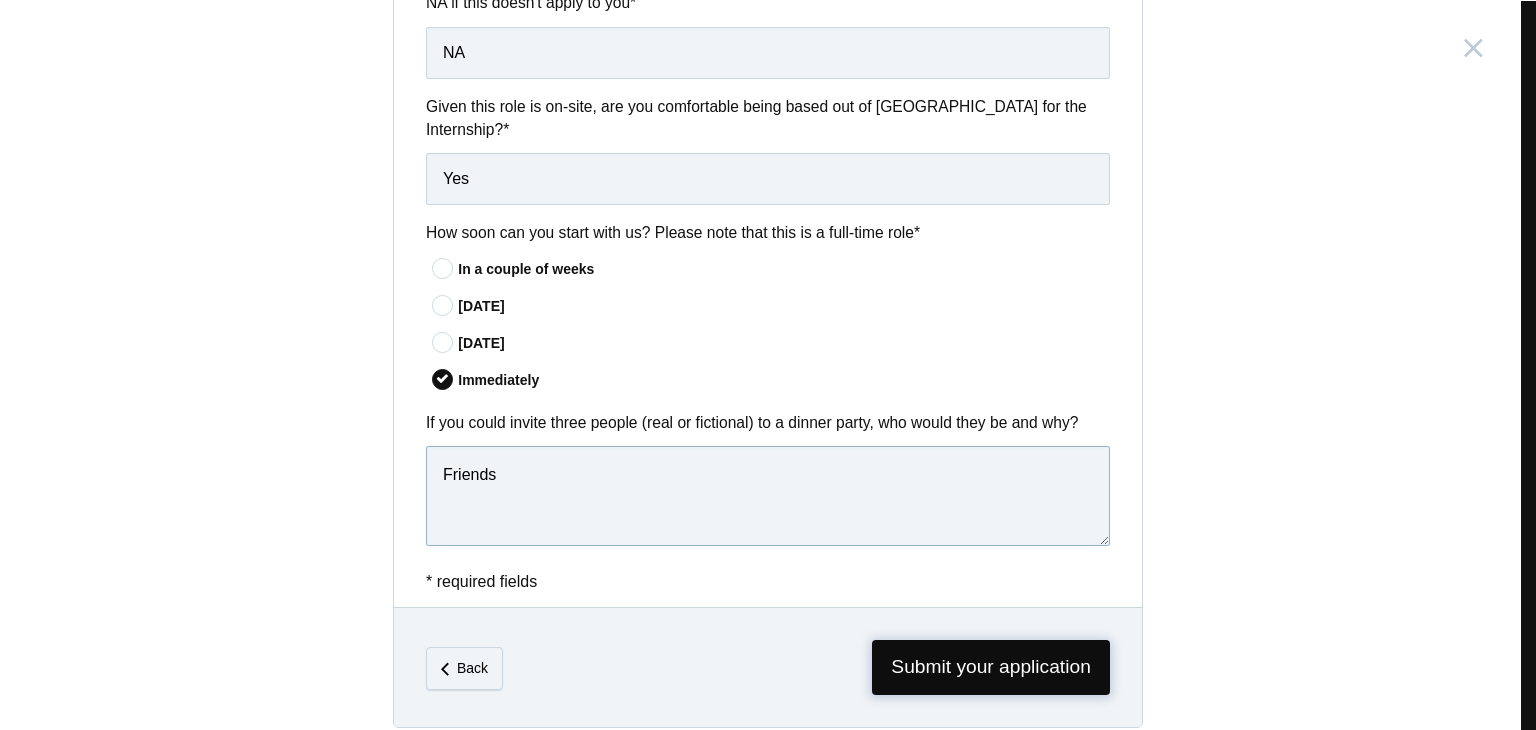 type on "Friends" 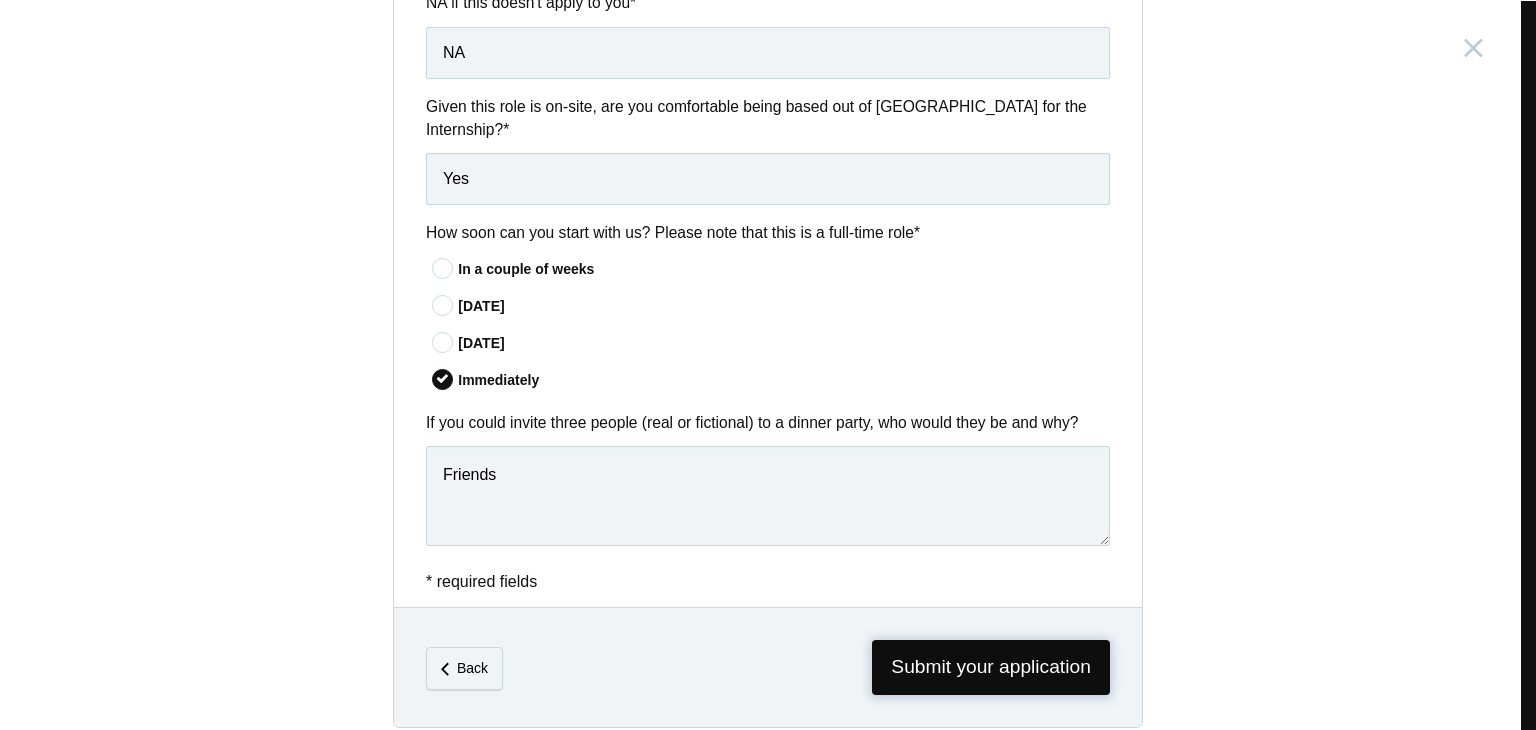 click on "Submit your application" at bounding box center [991, 667] 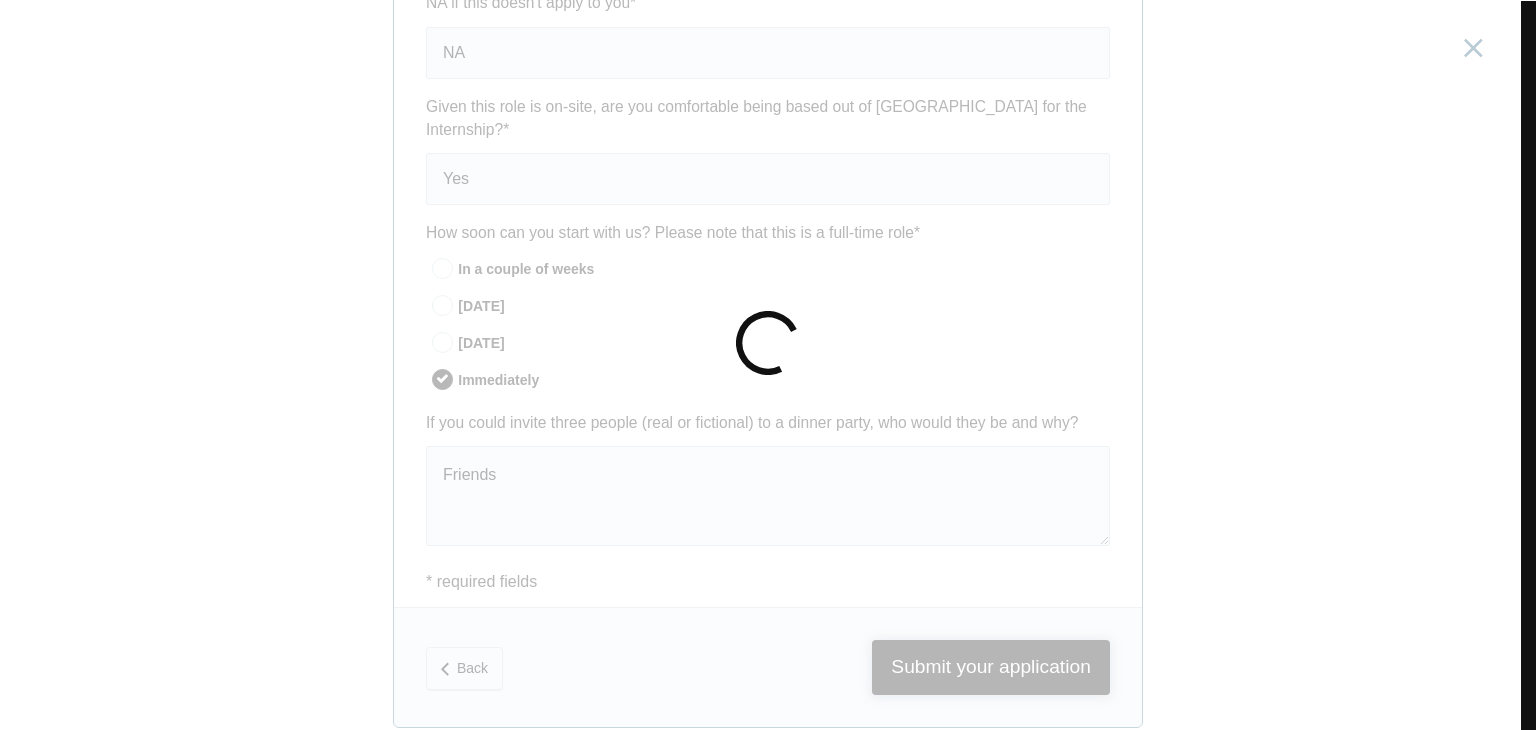 scroll, scrollTop: 0, scrollLeft: 0, axis: both 